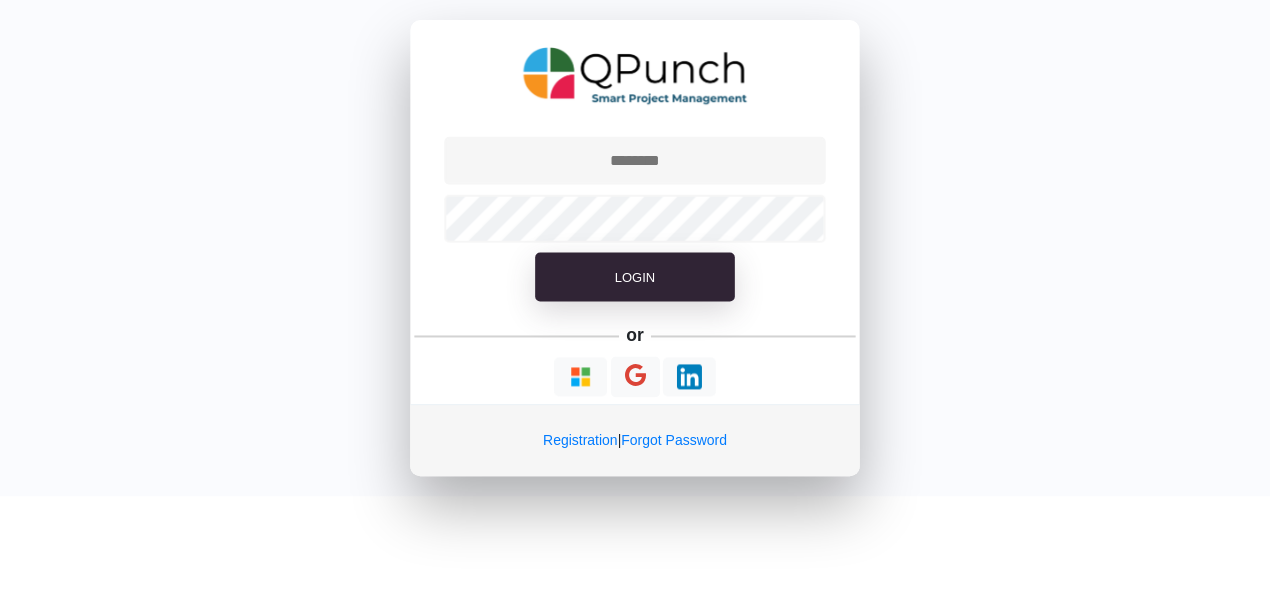 scroll, scrollTop: 0, scrollLeft: 0, axis: both 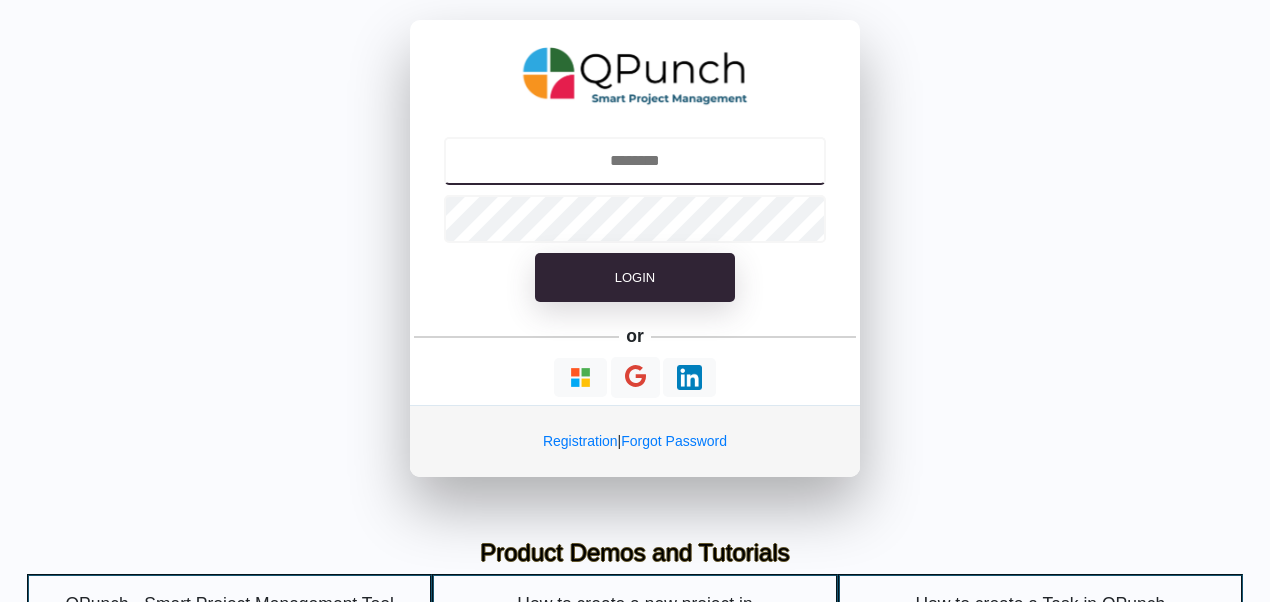 type on "**********" 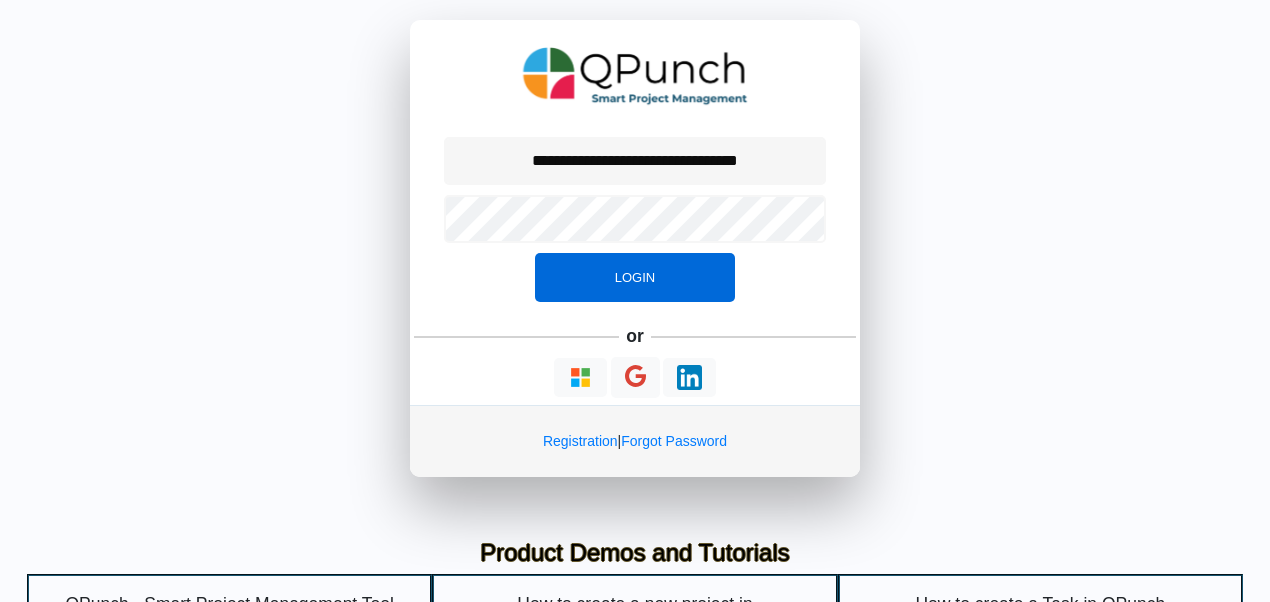 click on "Login" at bounding box center (635, 277) 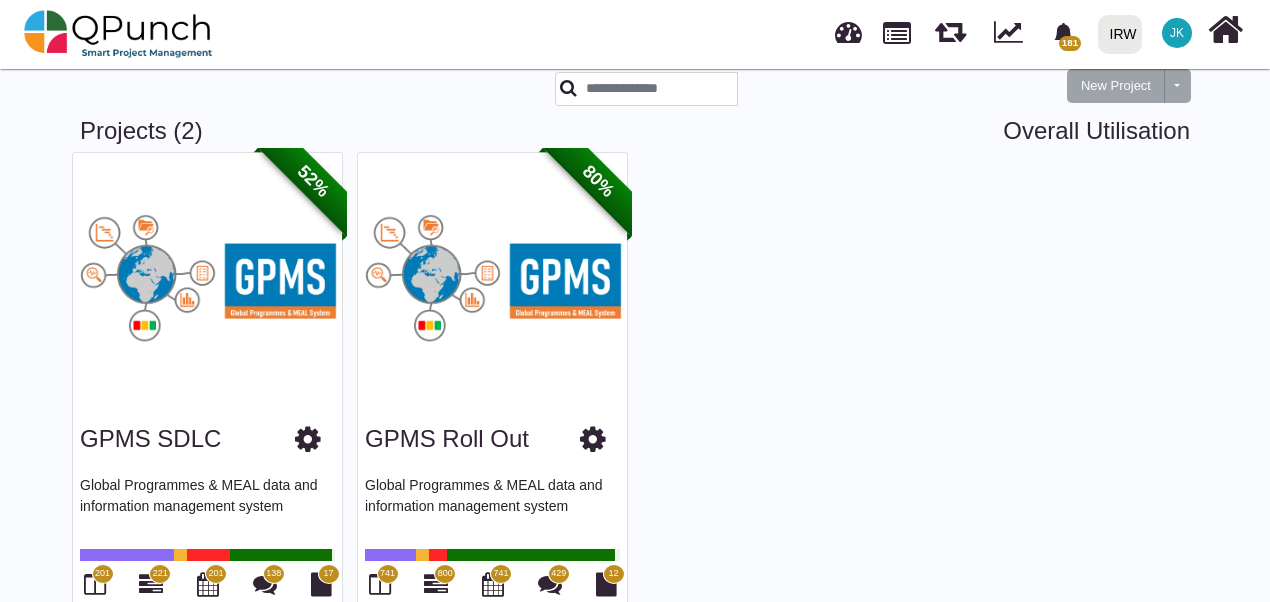 scroll, scrollTop: 110, scrollLeft: 0, axis: vertical 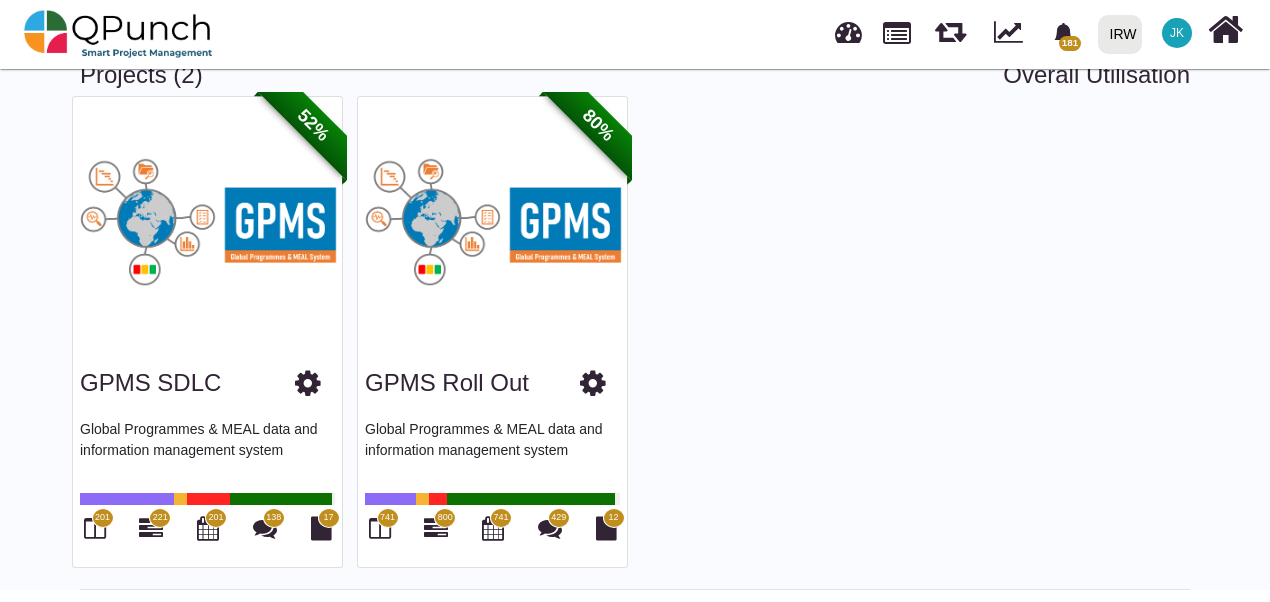 click on "201" at bounding box center [102, 518] 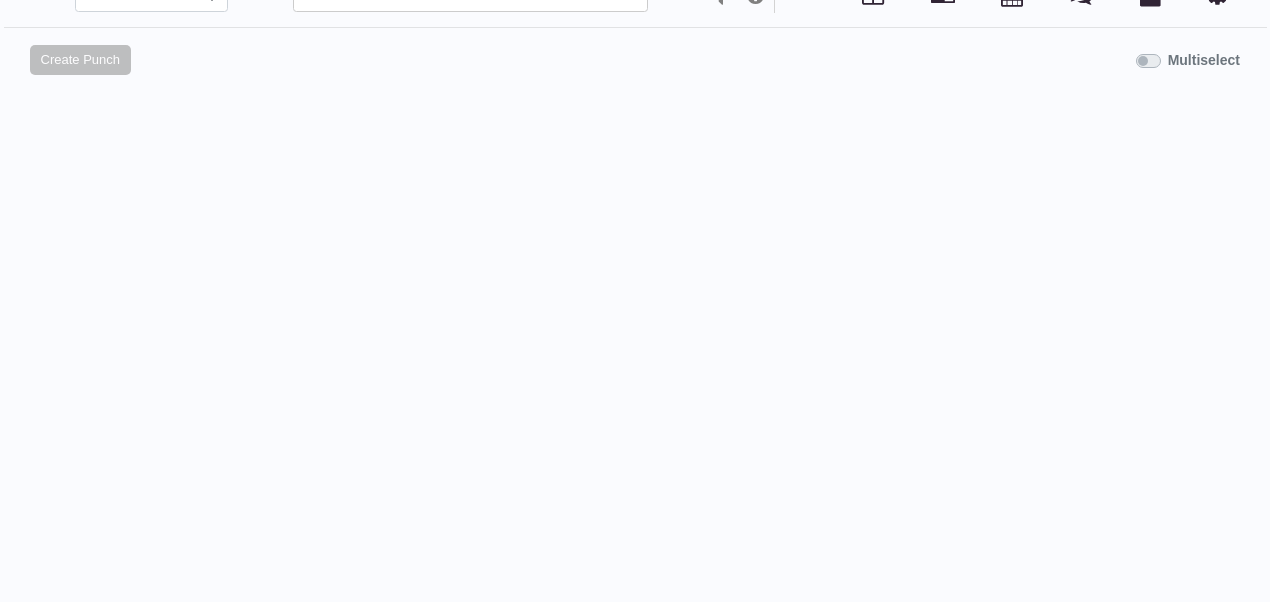 scroll, scrollTop: 0, scrollLeft: 0, axis: both 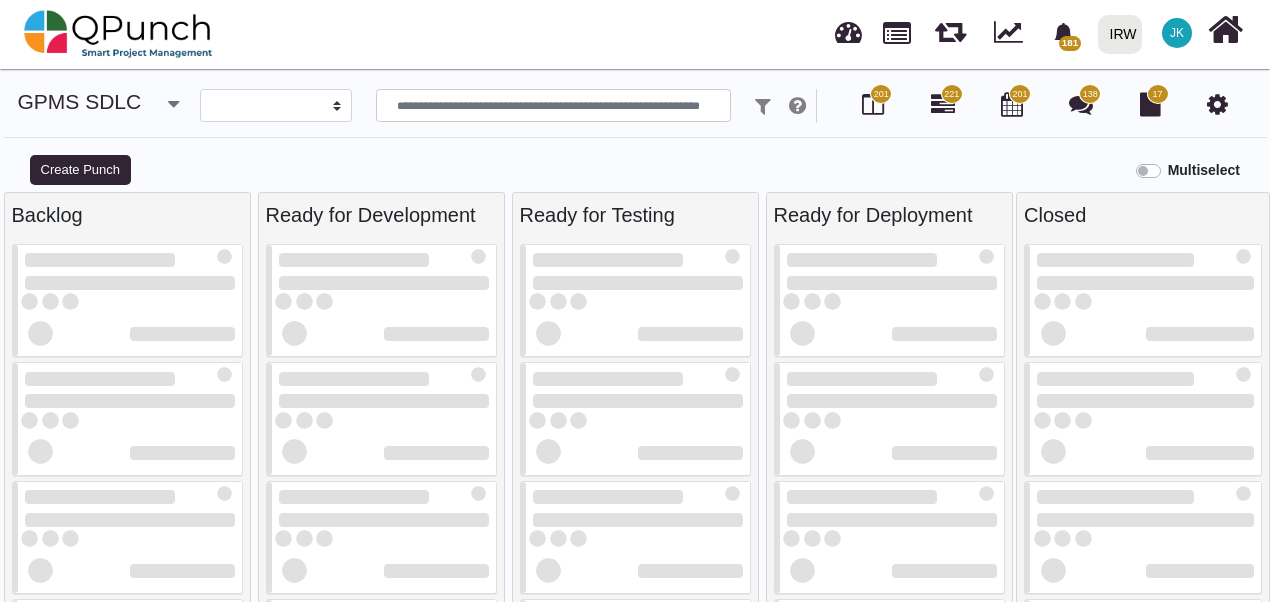 select 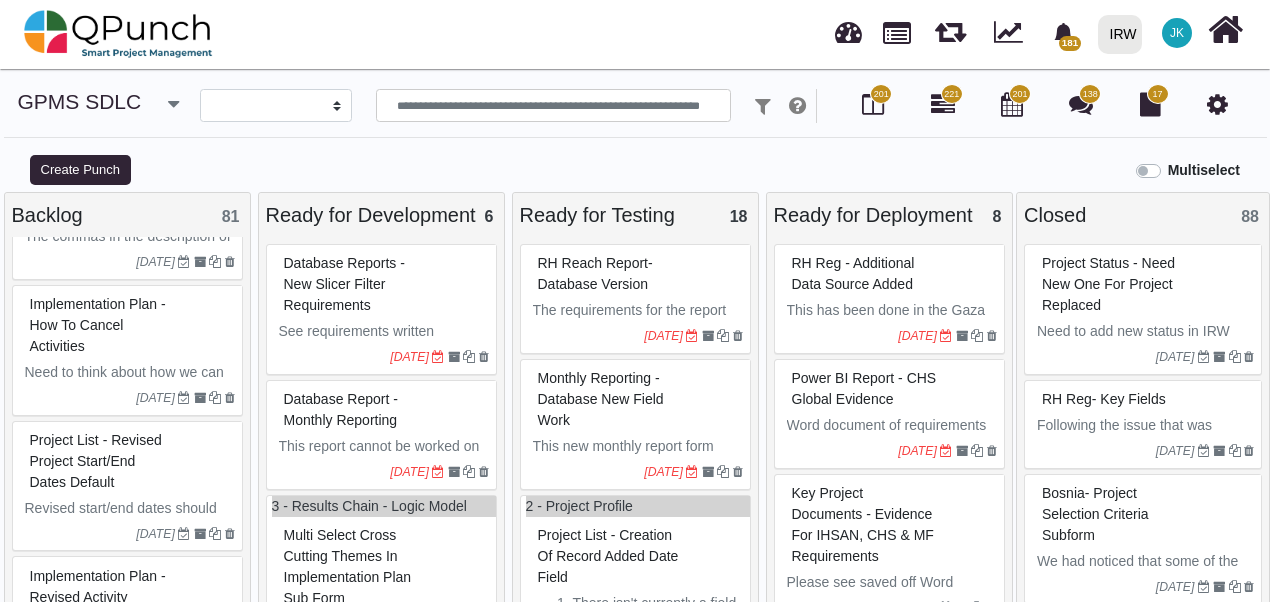 scroll, scrollTop: 0, scrollLeft: 0, axis: both 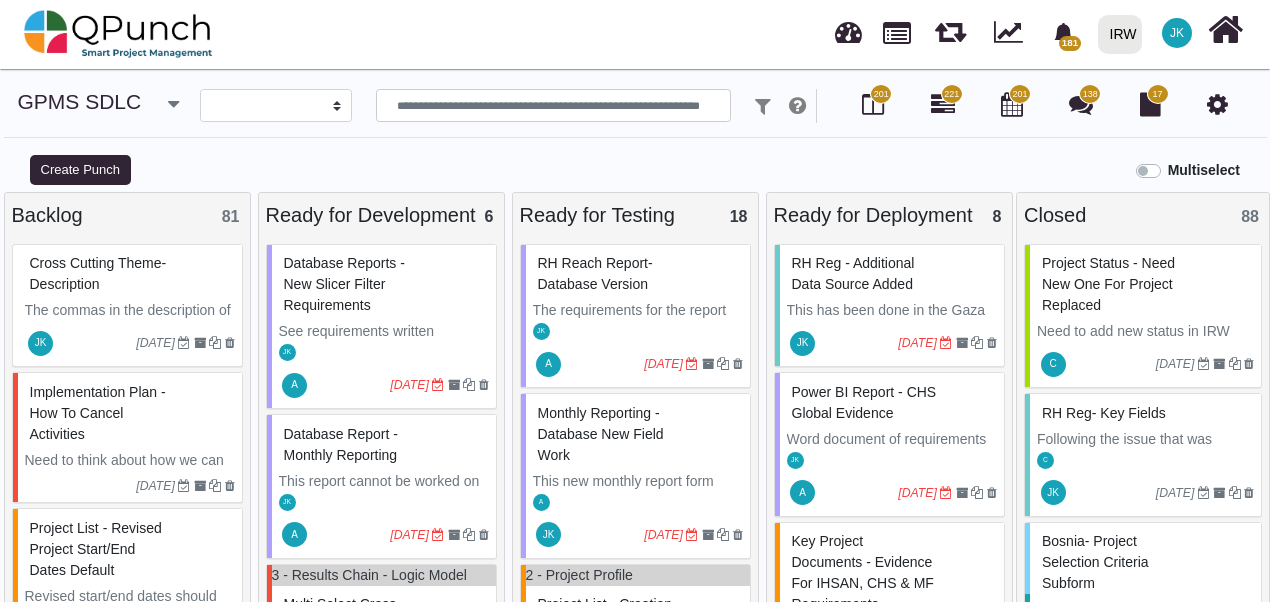 click on "Implementation Plan - how to cancel activities" at bounding box center (130, 413) 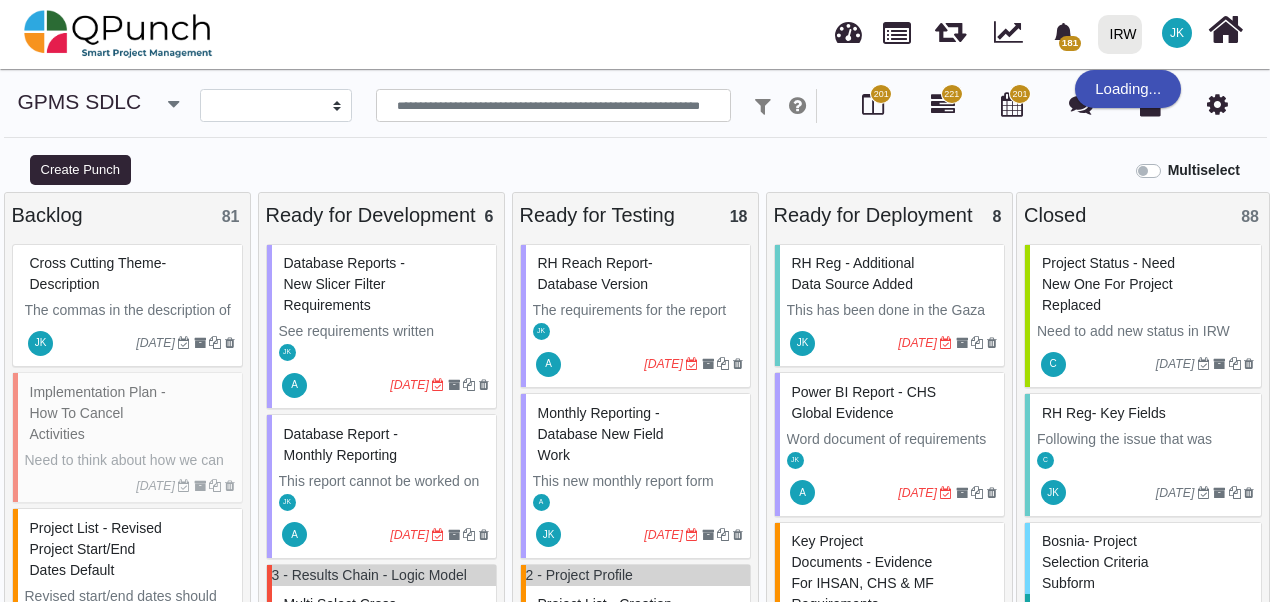 select on "**********" 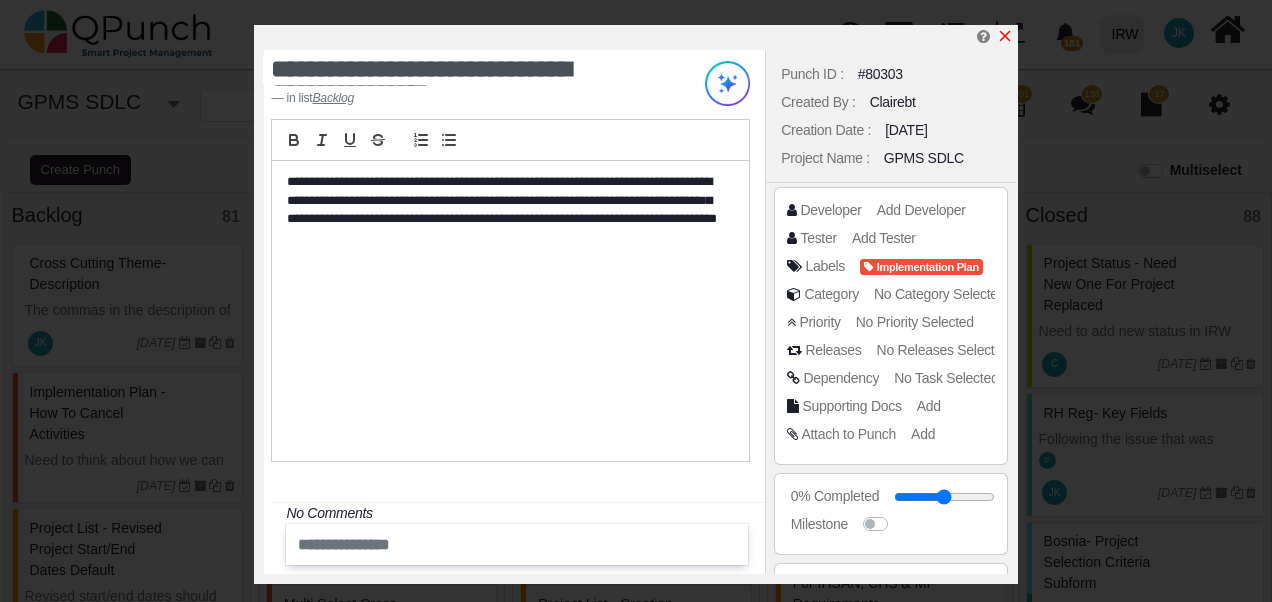 click 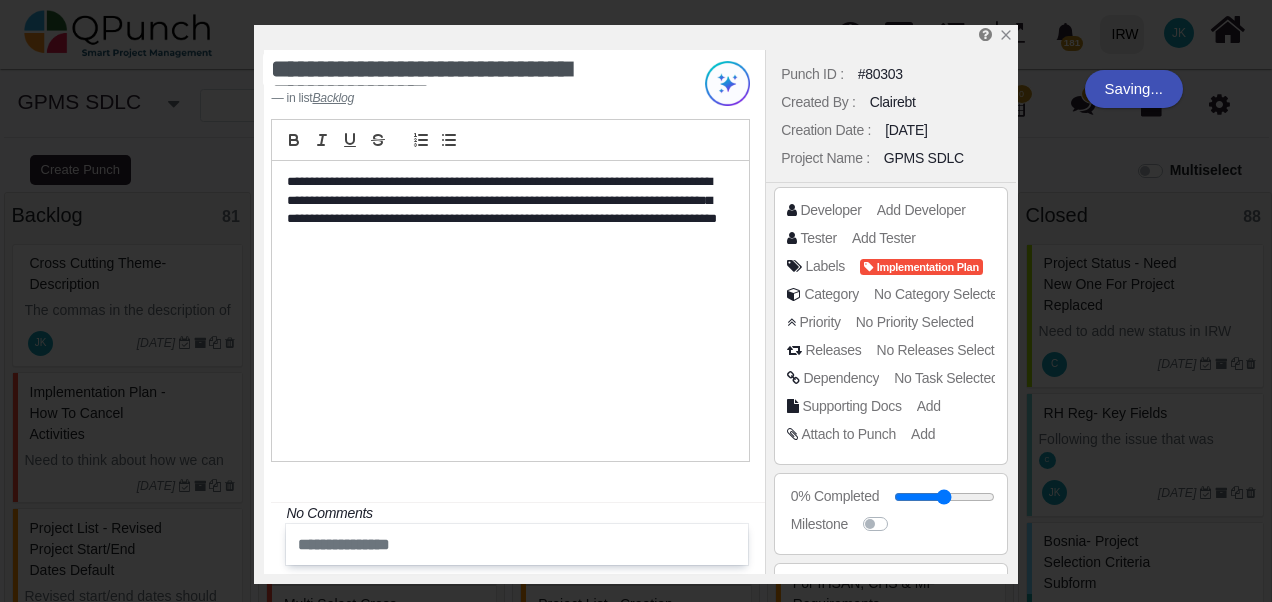 click on "Multiselect" at bounding box center (795, 168) 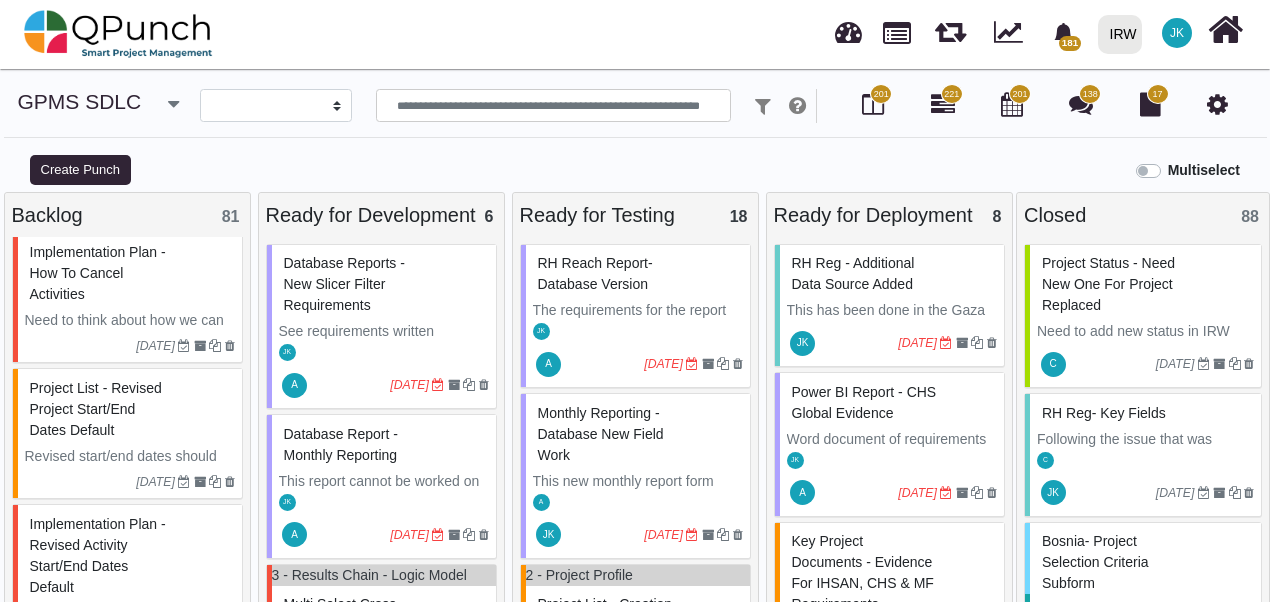 scroll, scrollTop: 153, scrollLeft: 0, axis: vertical 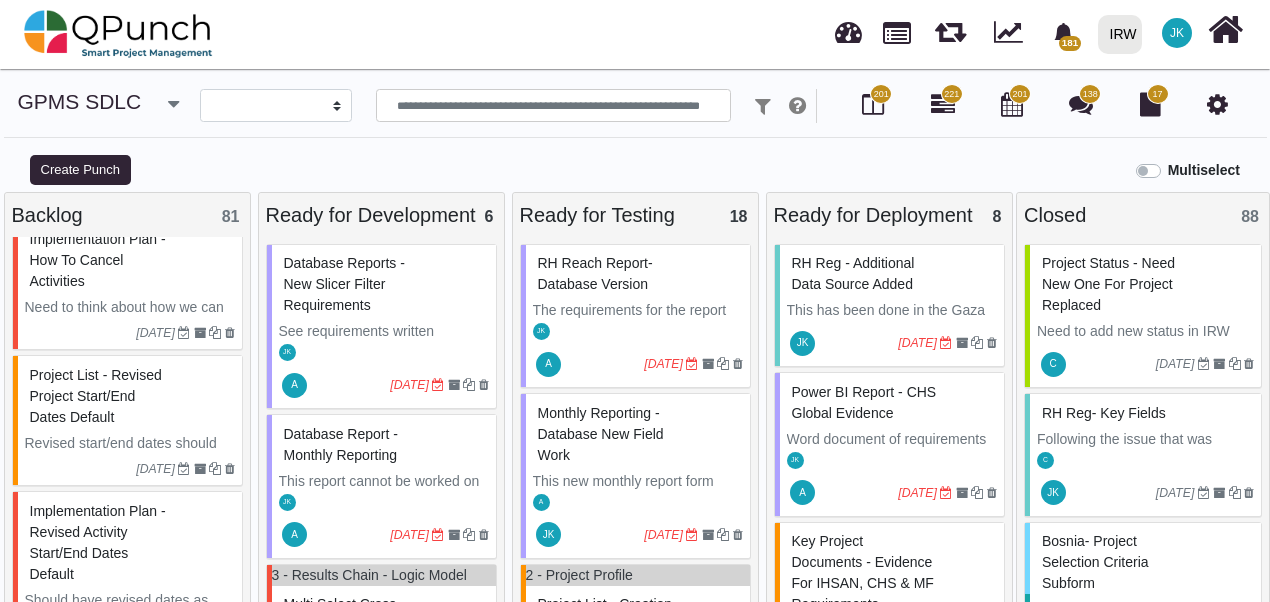 click on "Project list - revised project start/end dates default" at bounding box center (130, 396) 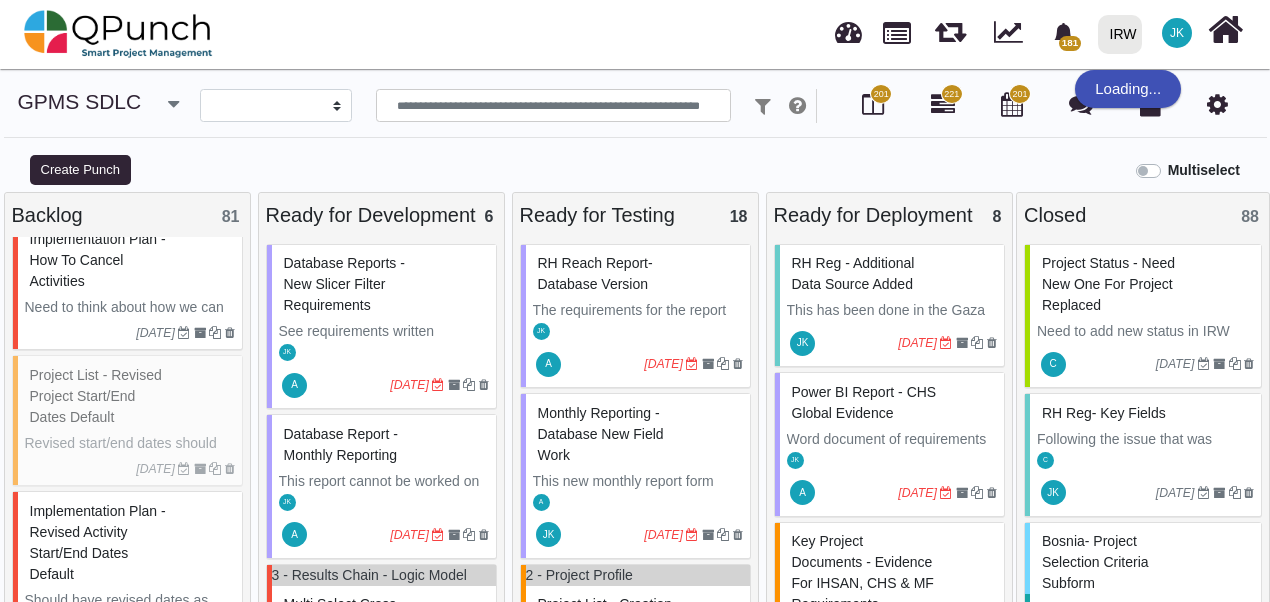 select on "**********" 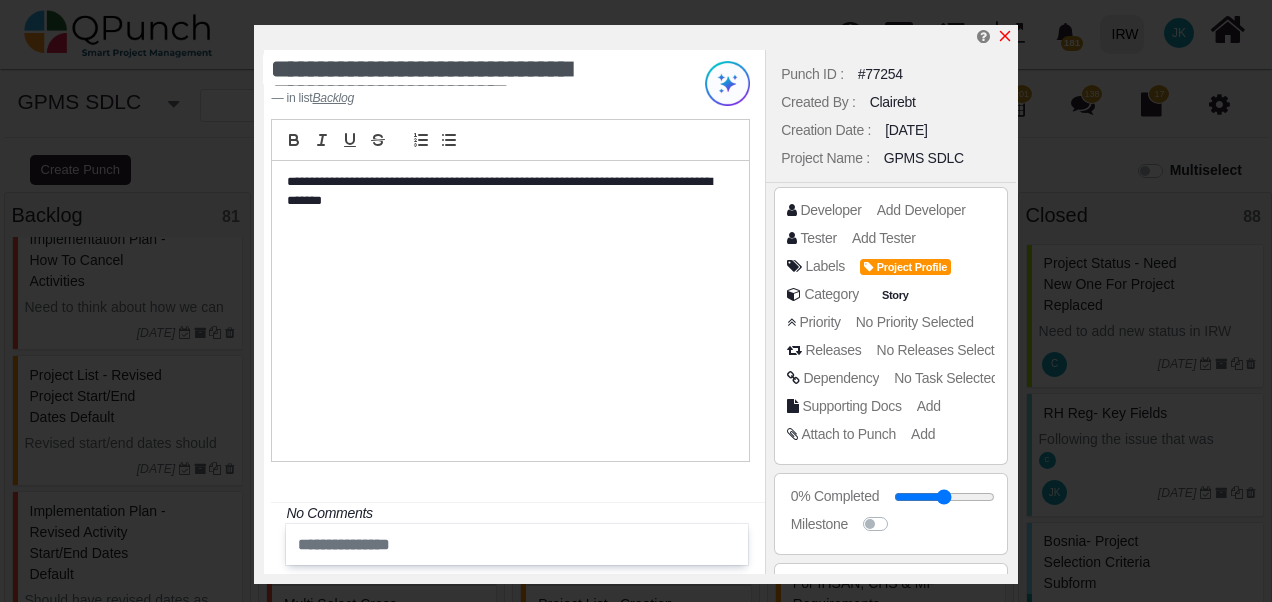 click 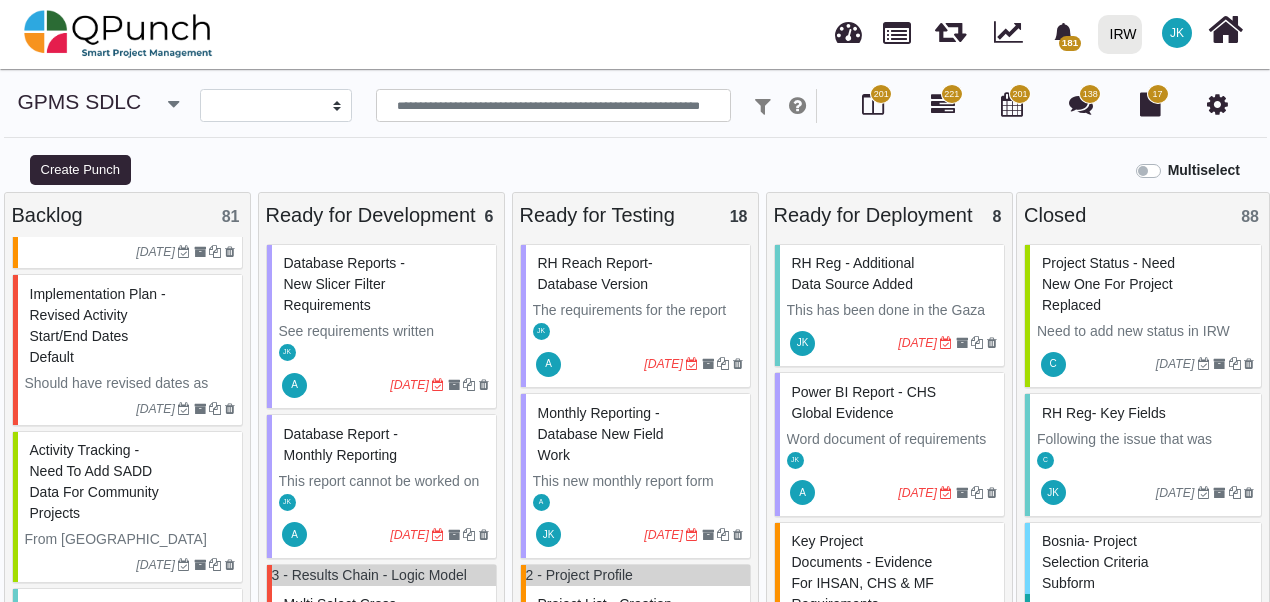 scroll, scrollTop: 371, scrollLeft: 0, axis: vertical 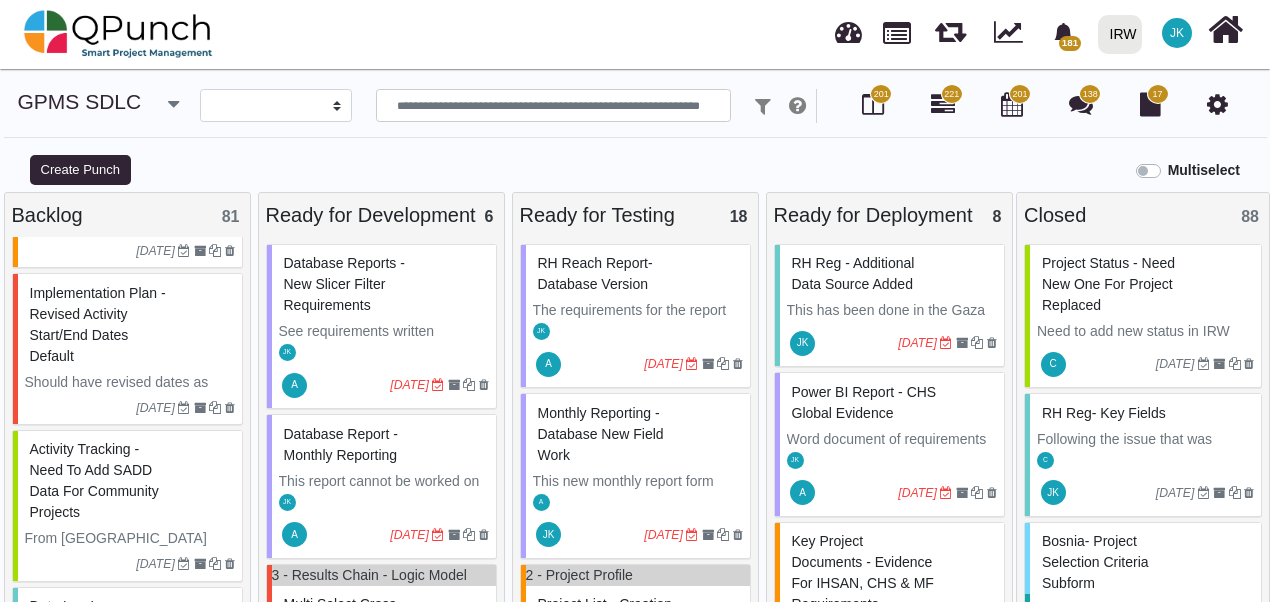 click on "Implementation plan - revised activity start/end dates default" at bounding box center [98, 324] 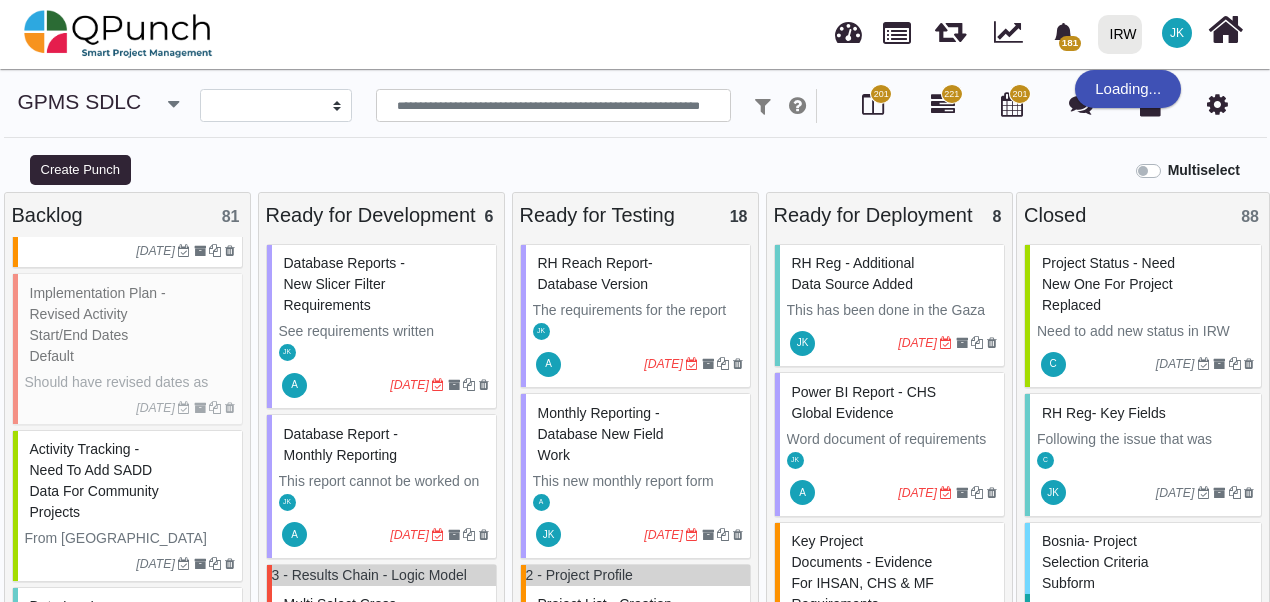 select on "**********" 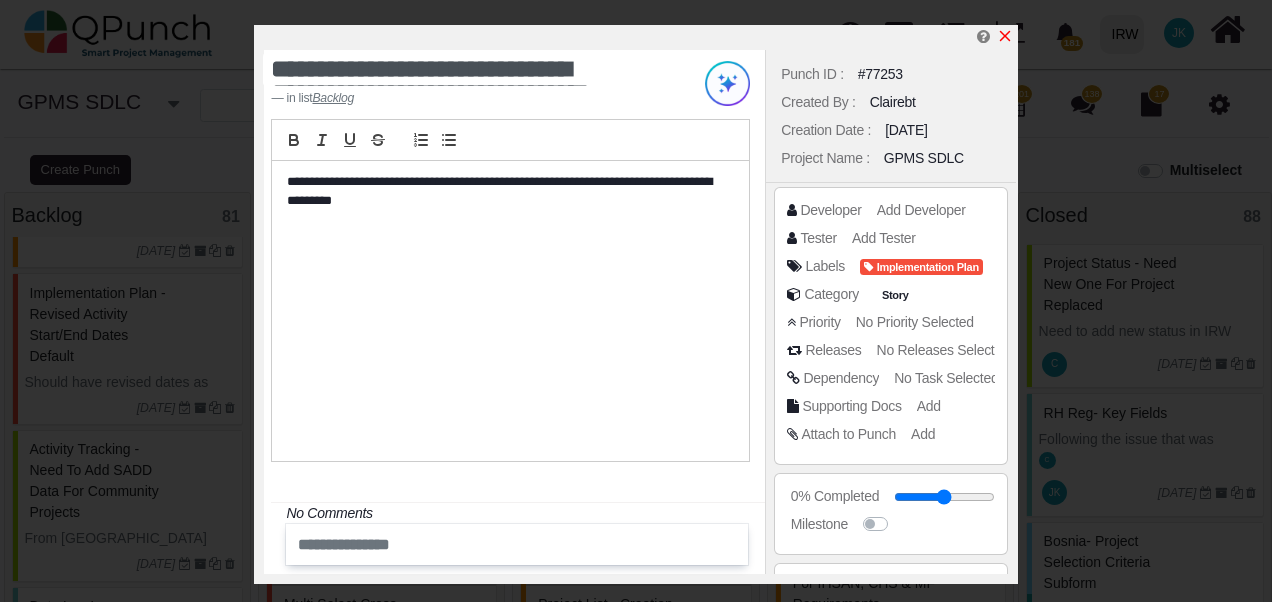 click 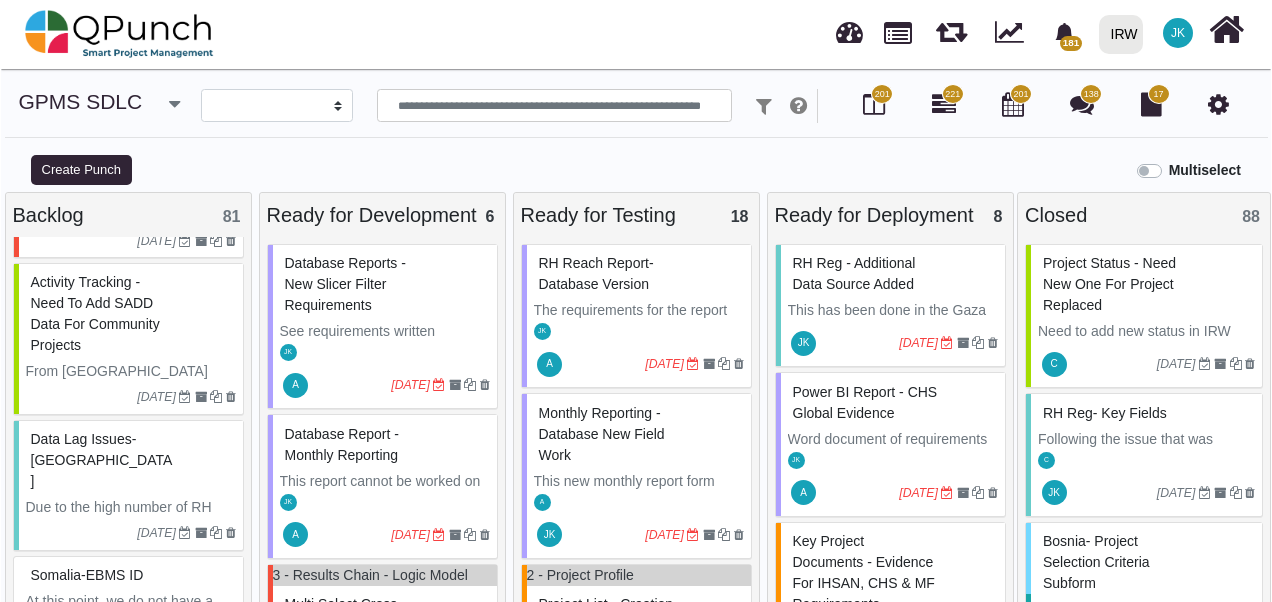 scroll, scrollTop: 539, scrollLeft: 0, axis: vertical 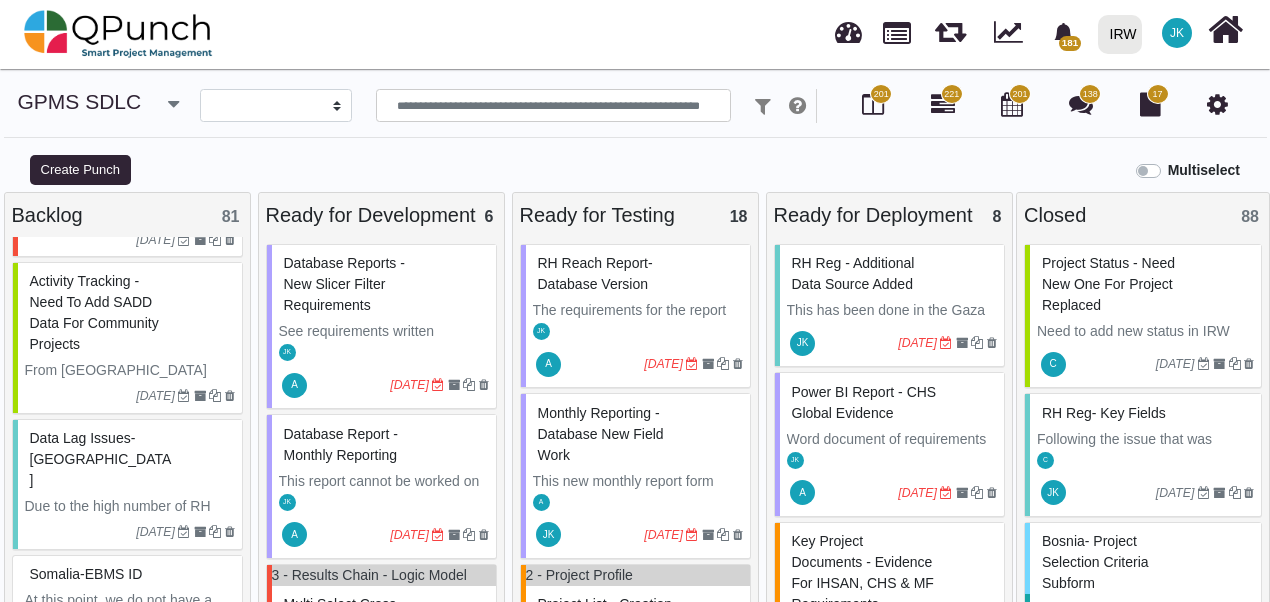 click on "Data lag issues- [GEOGRAPHIC_DATA]" at bounding box center [130, 459] 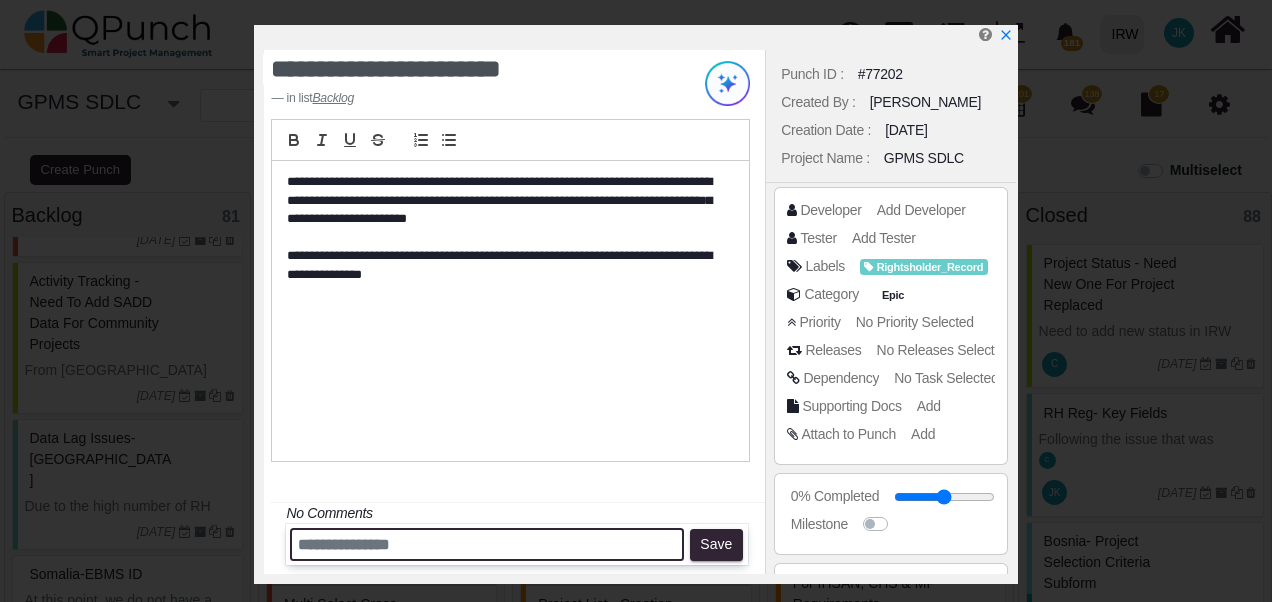 click at bounding box center (487, 544) 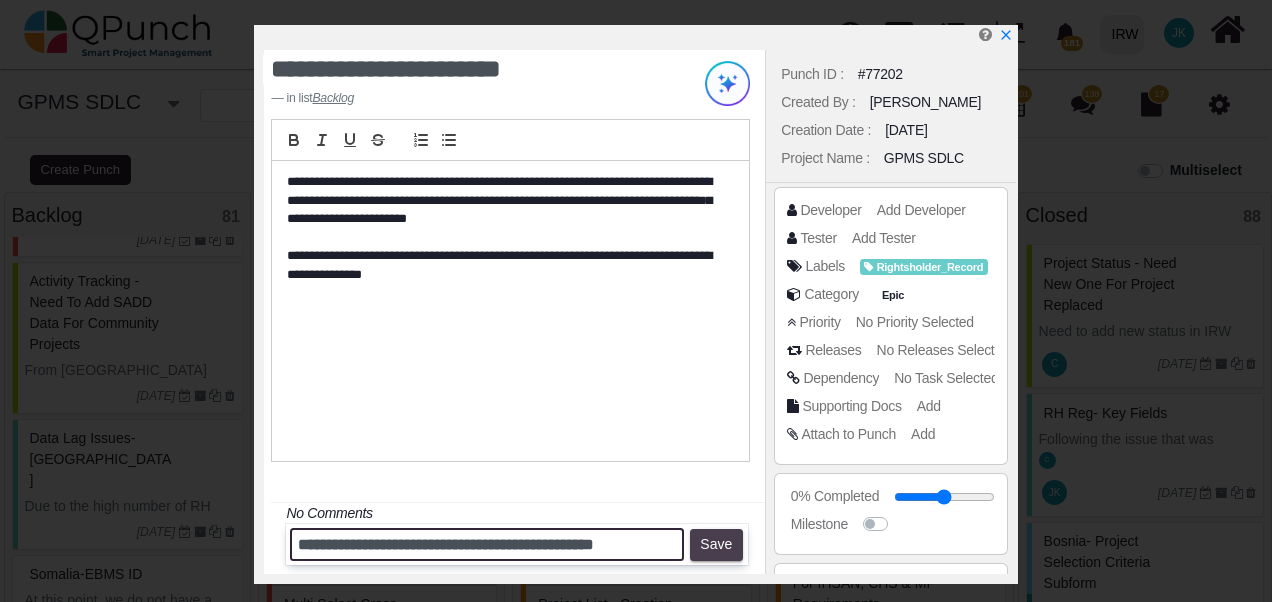 type on "**********" 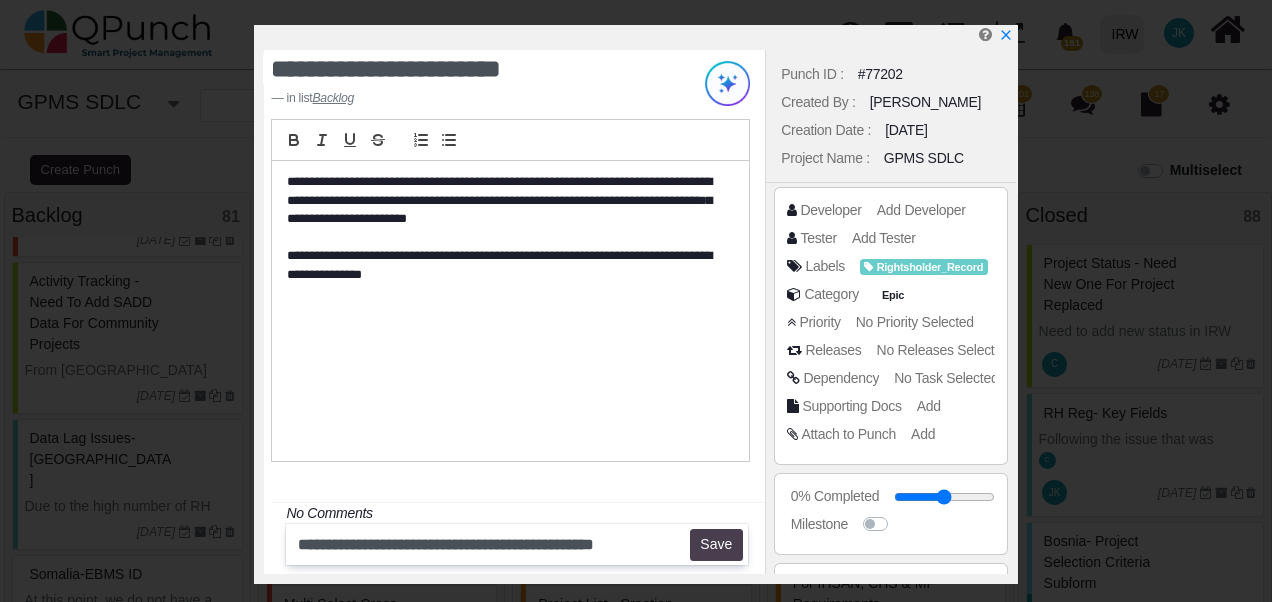 click on "Save" at bounding box center (716, 545) 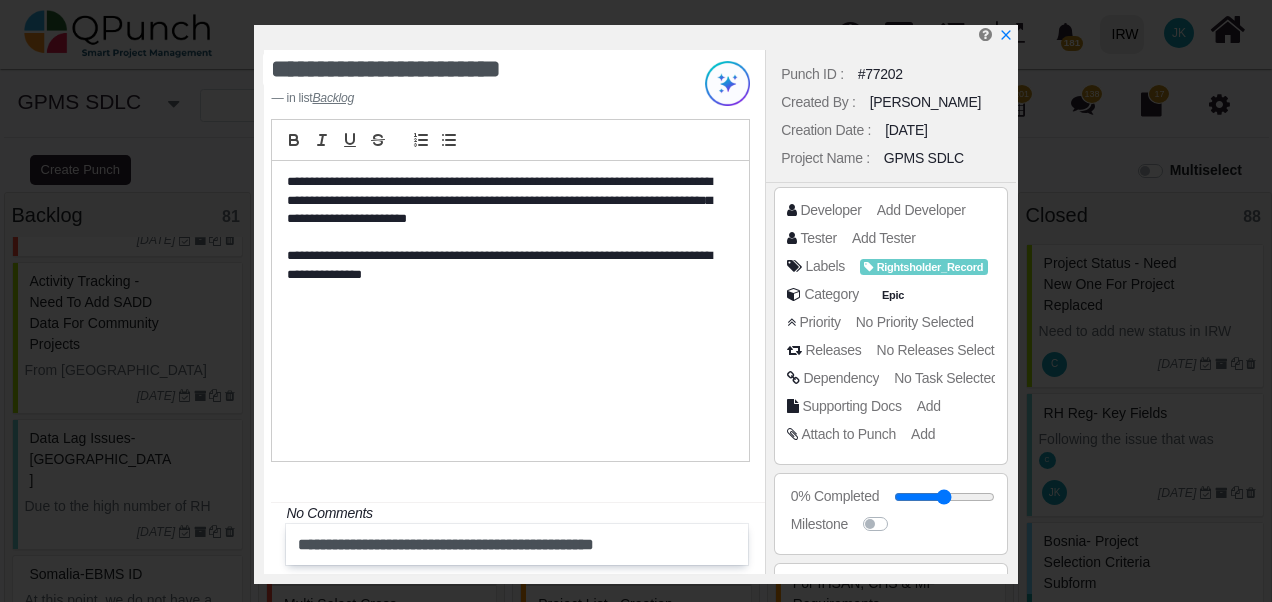 type 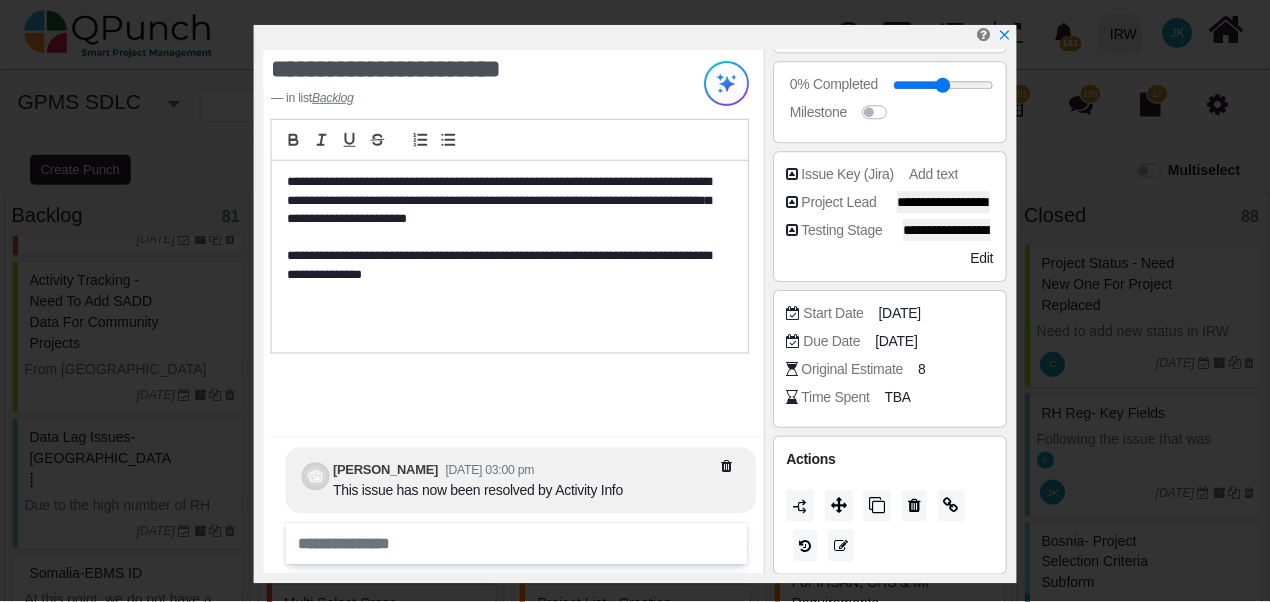 scroll, scrollTop: 413, scrollLeft: 0, axis: vertical 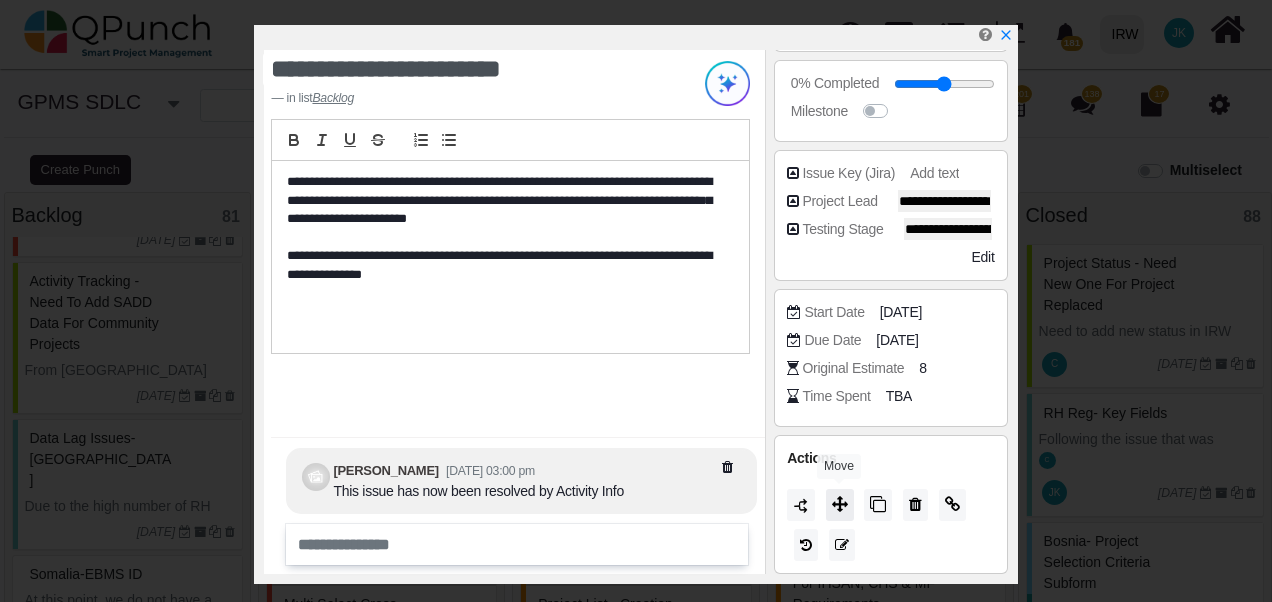 click at bounding box center (840, 505) 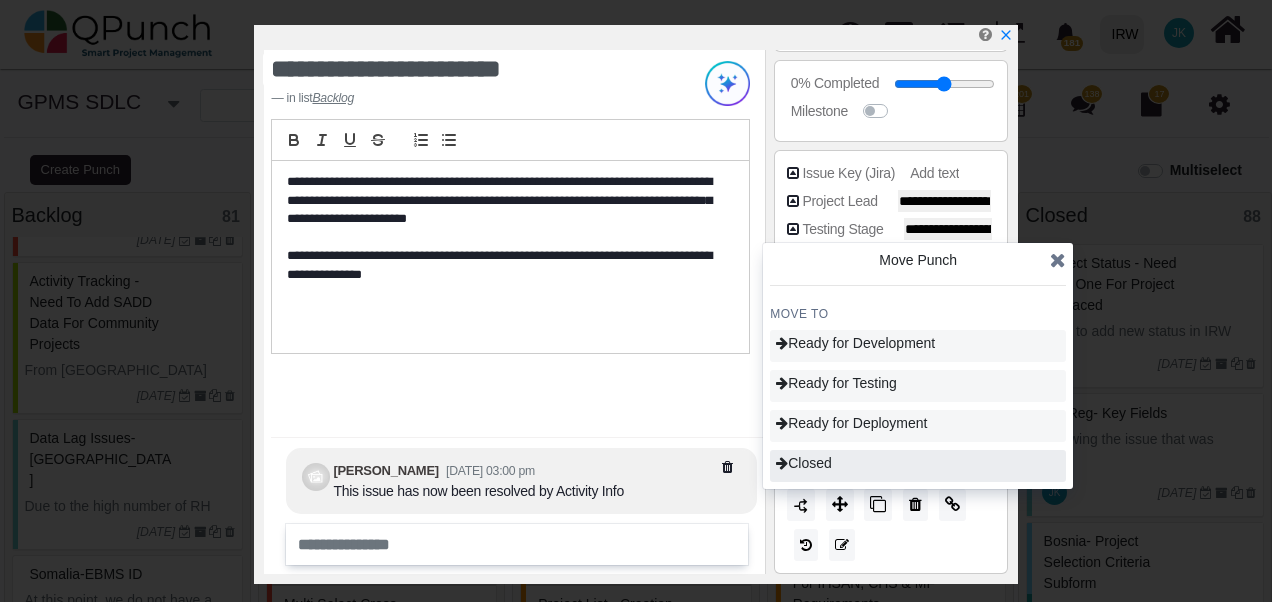 click on "Closed" at bounding box center (918, 466) 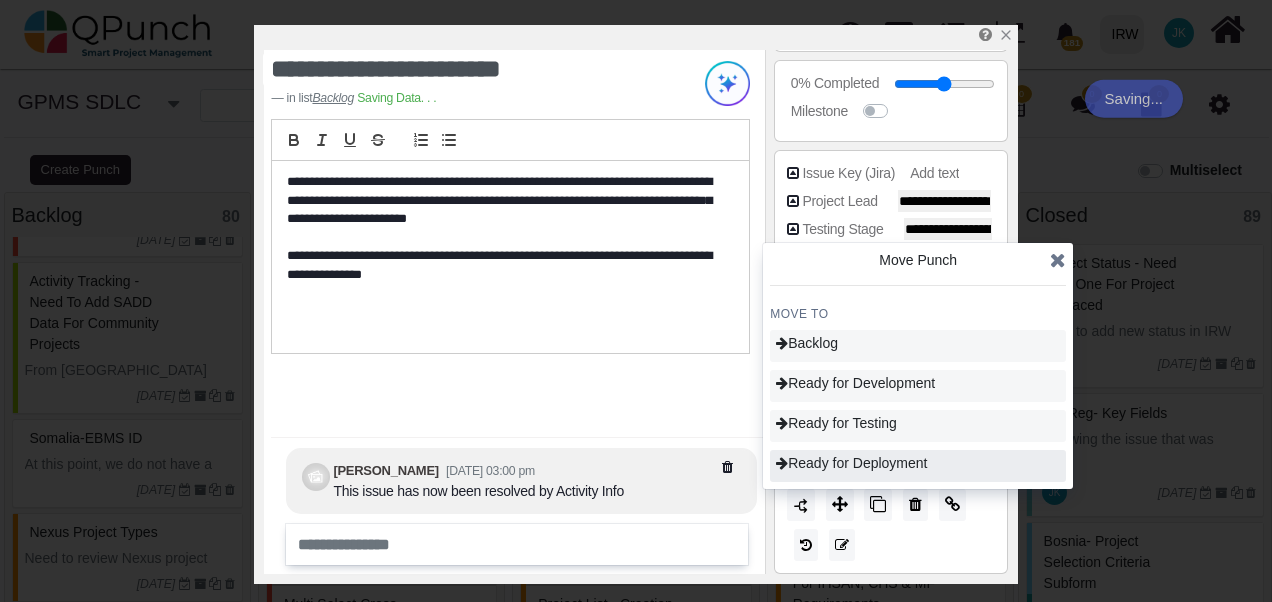 type on "***" 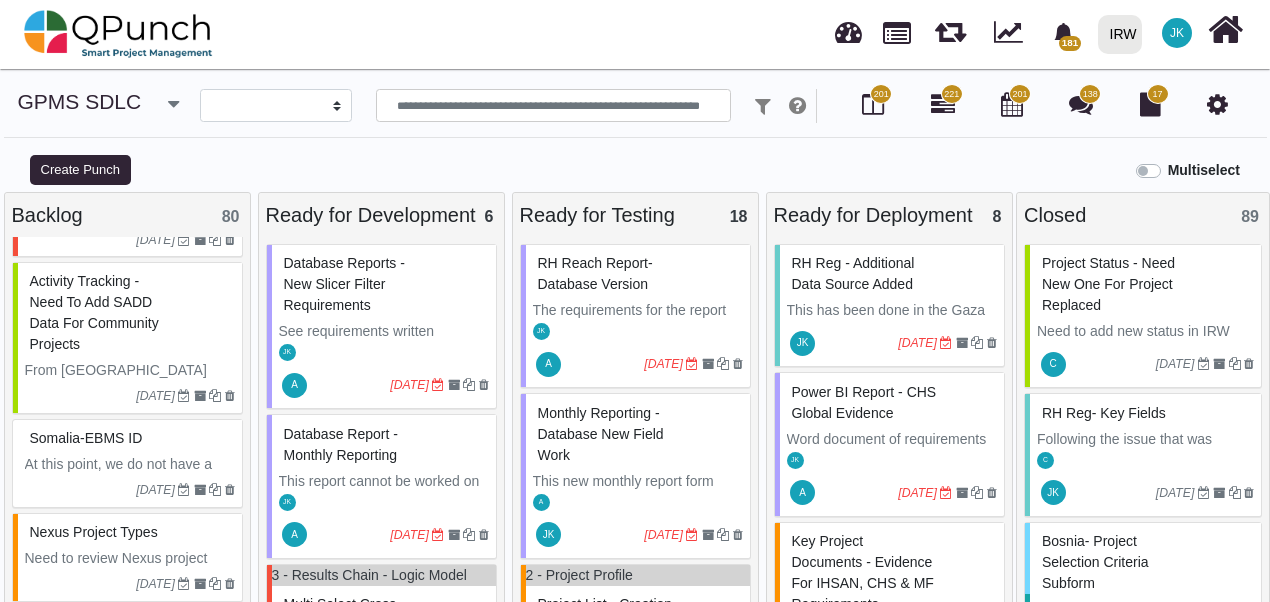 click on "Activity Tracking - need to add SADD data for community projects" at bounding box center [94, 312] 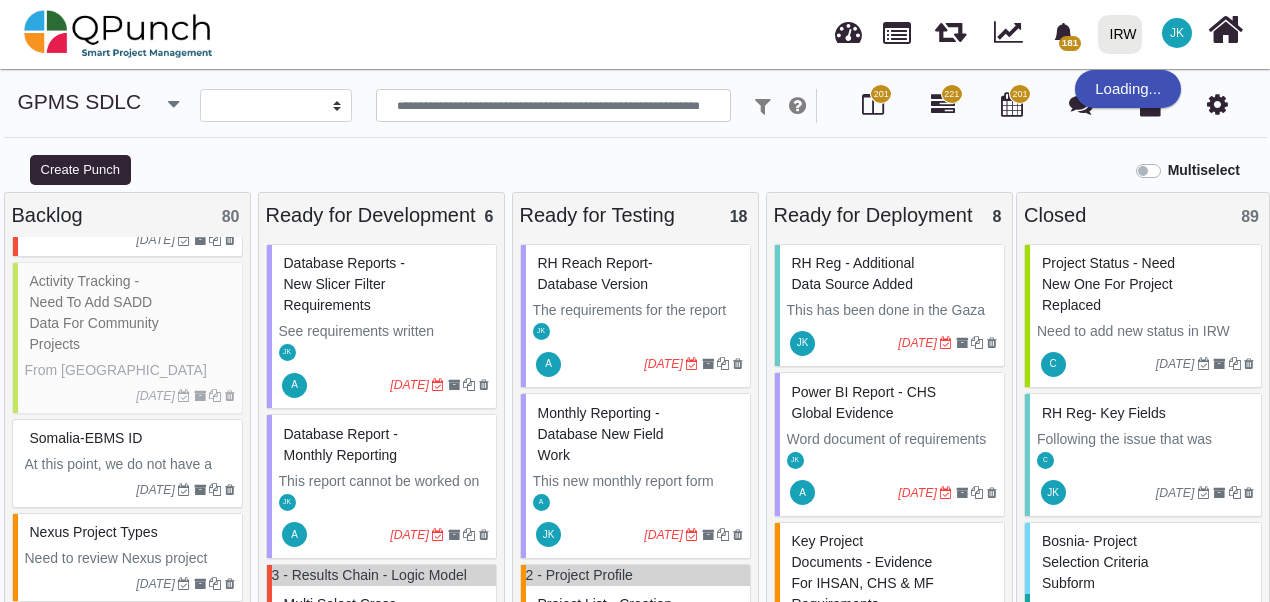 select on "**********" 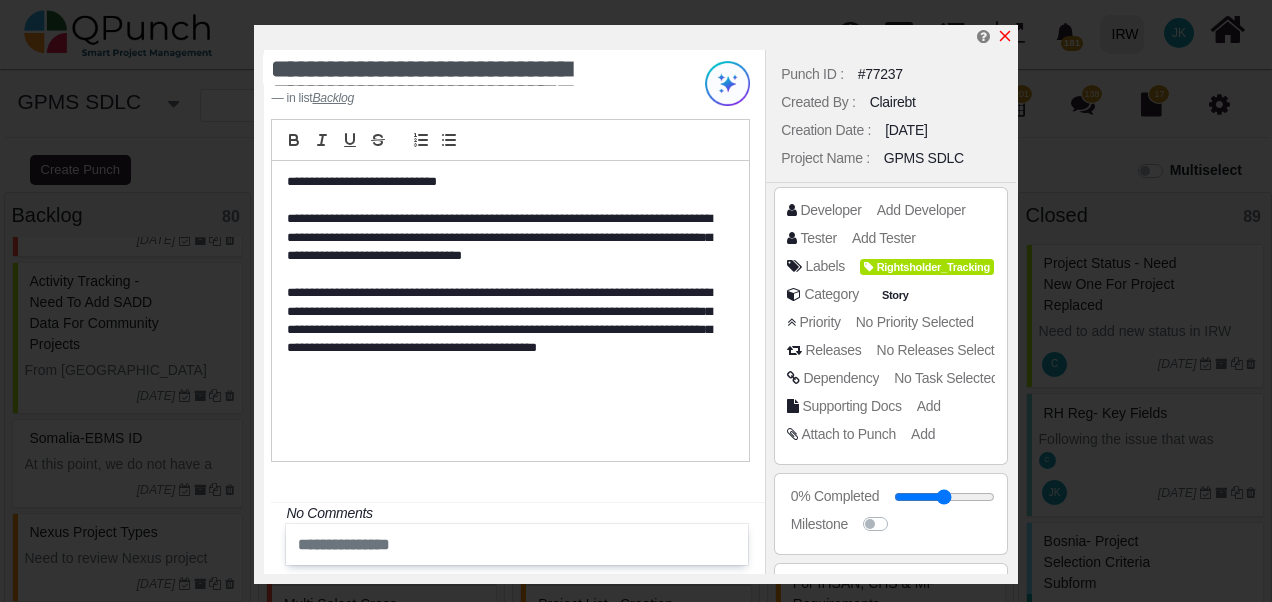 click 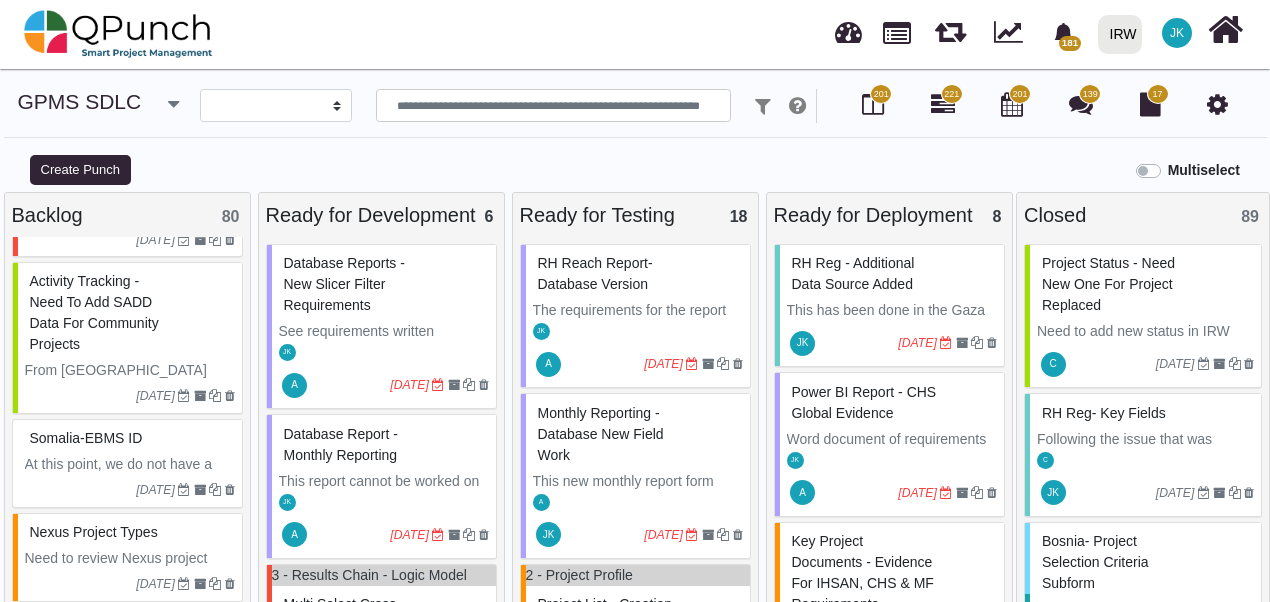 click on "Somalia-EBMS ID" at bounding box center (86, 438) 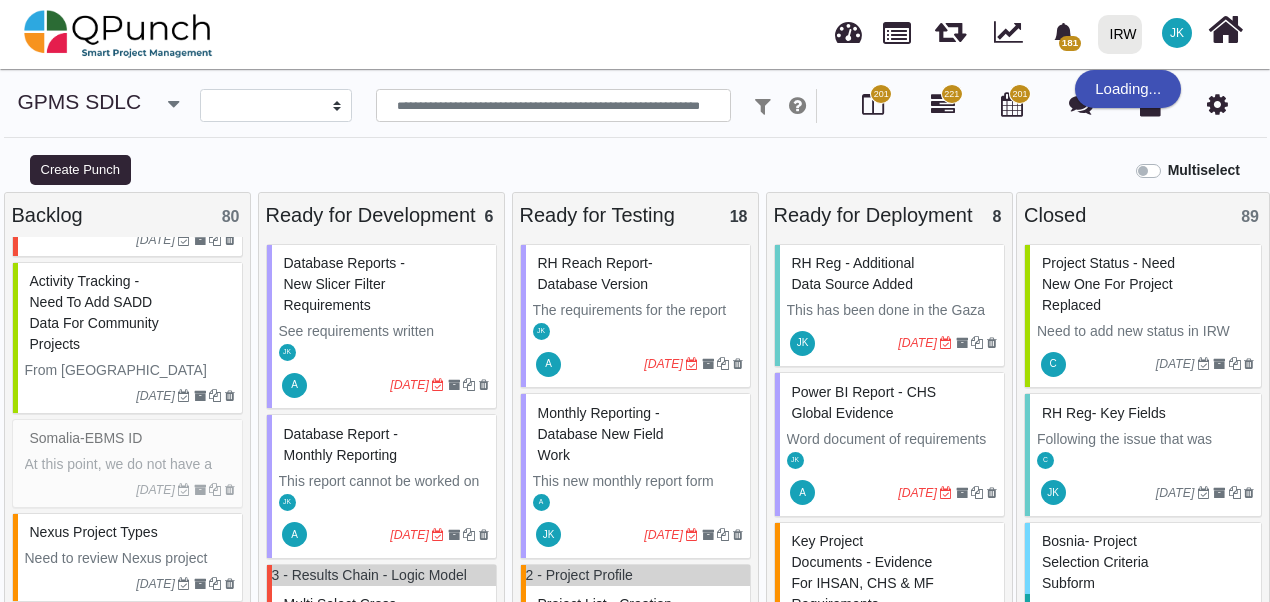 select on "**********" 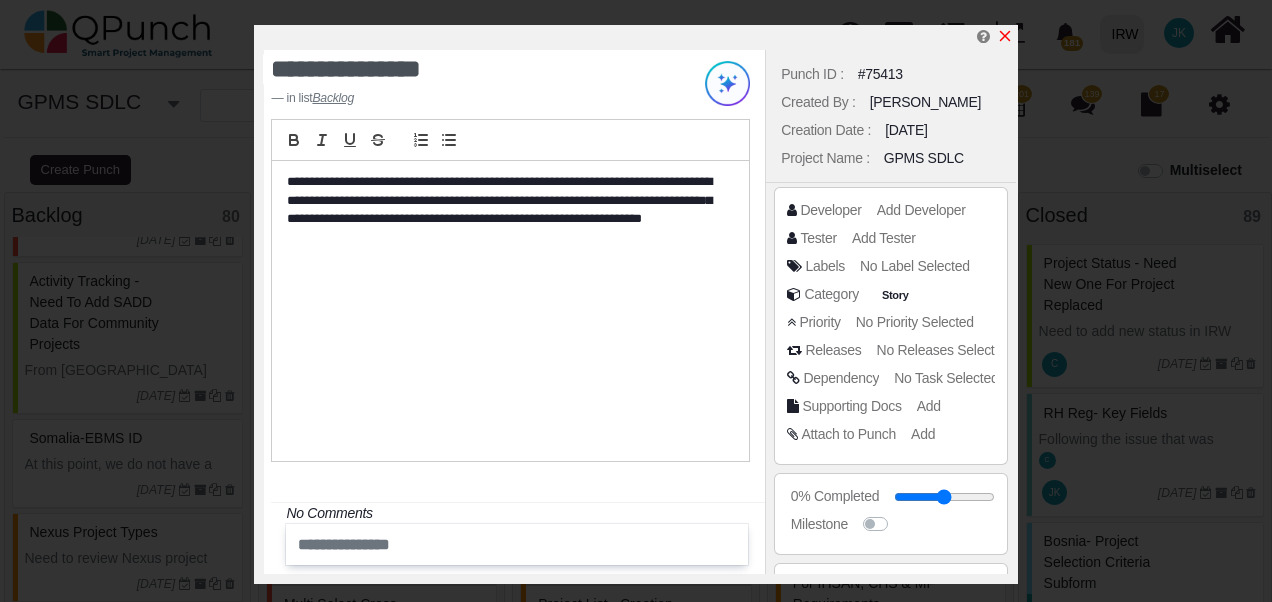 click 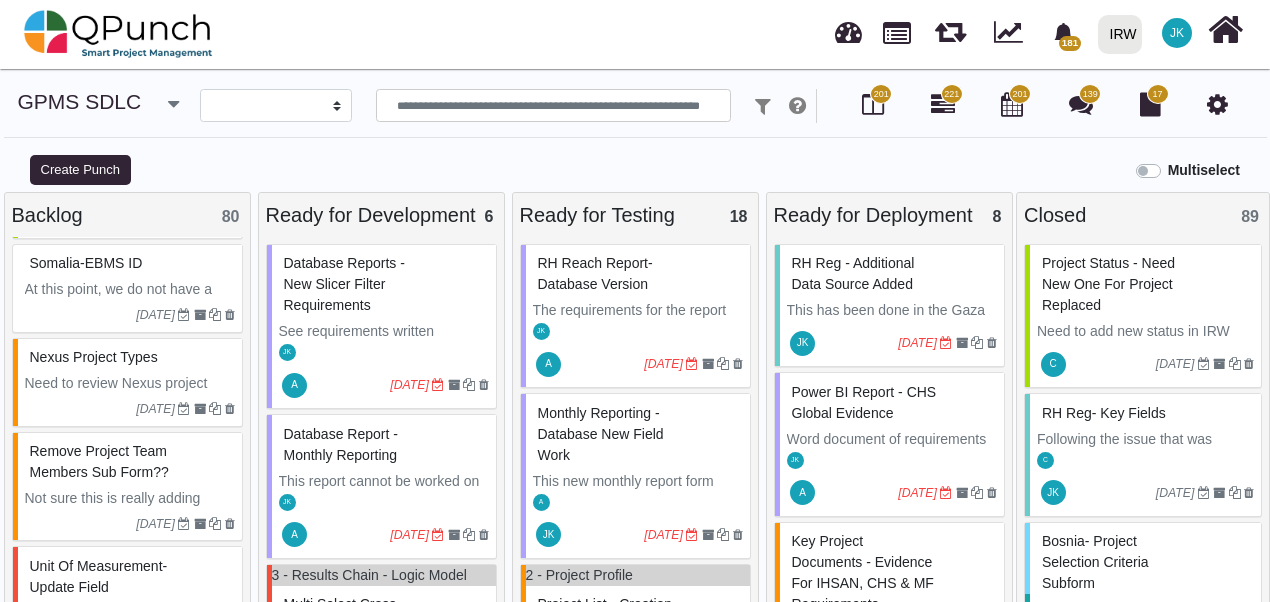 scroll, scrollTop: 715, scrollLeft: 0, axis: vertical 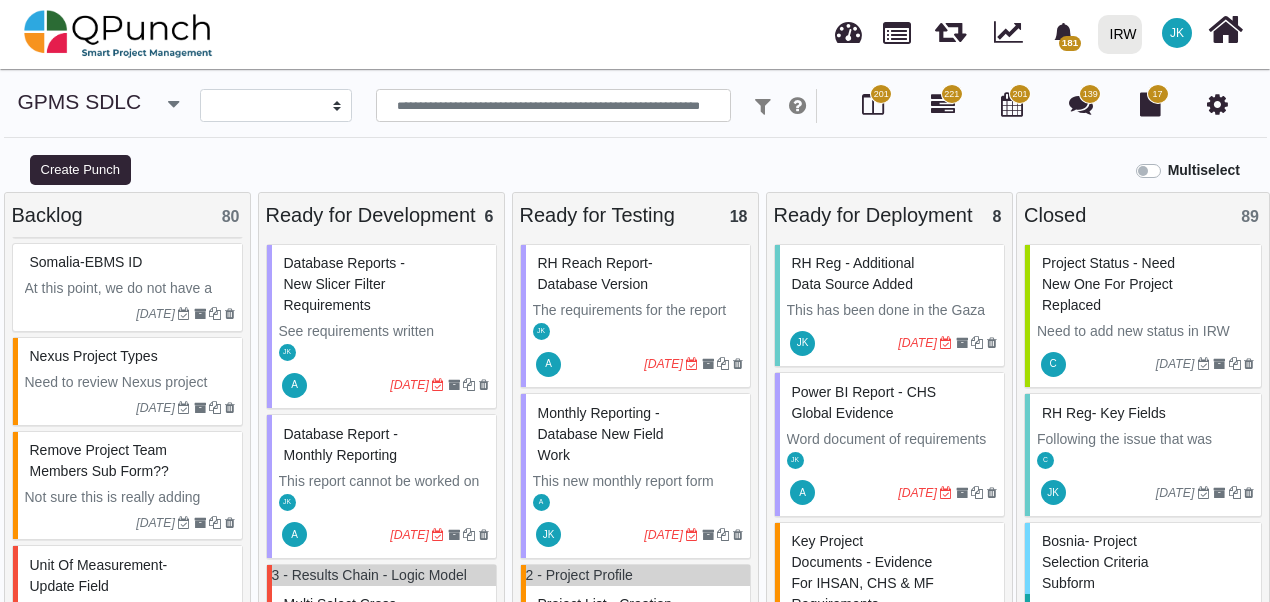 click on "Nexus Project Types" at bounding box center [130, 356] 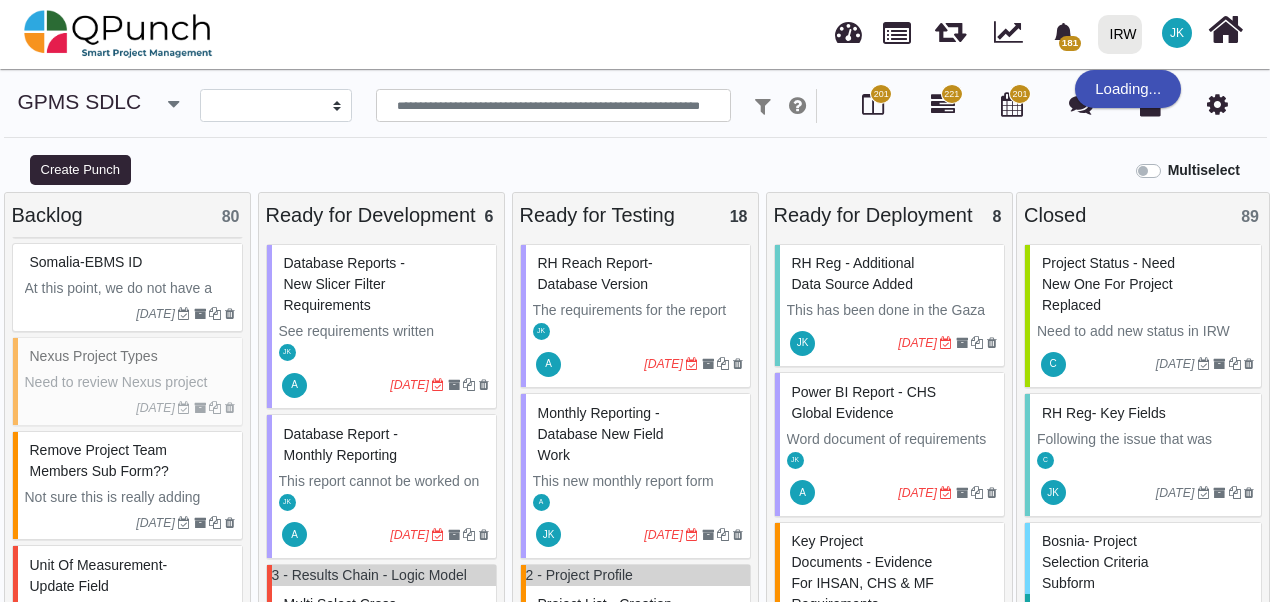 select on "**********" 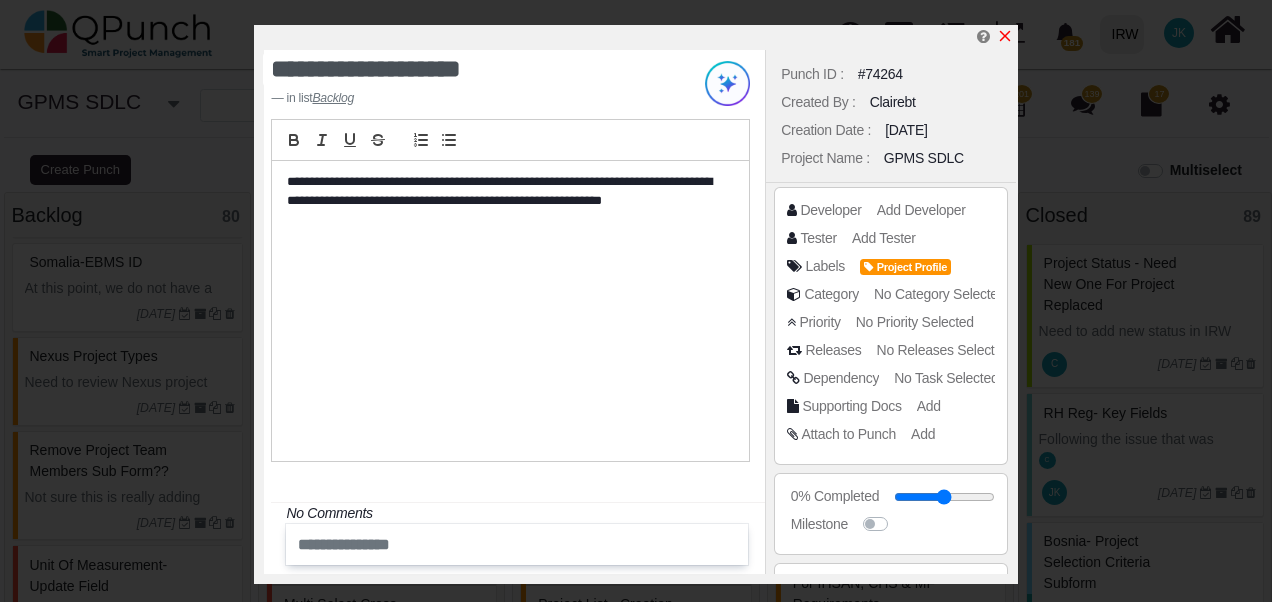 click 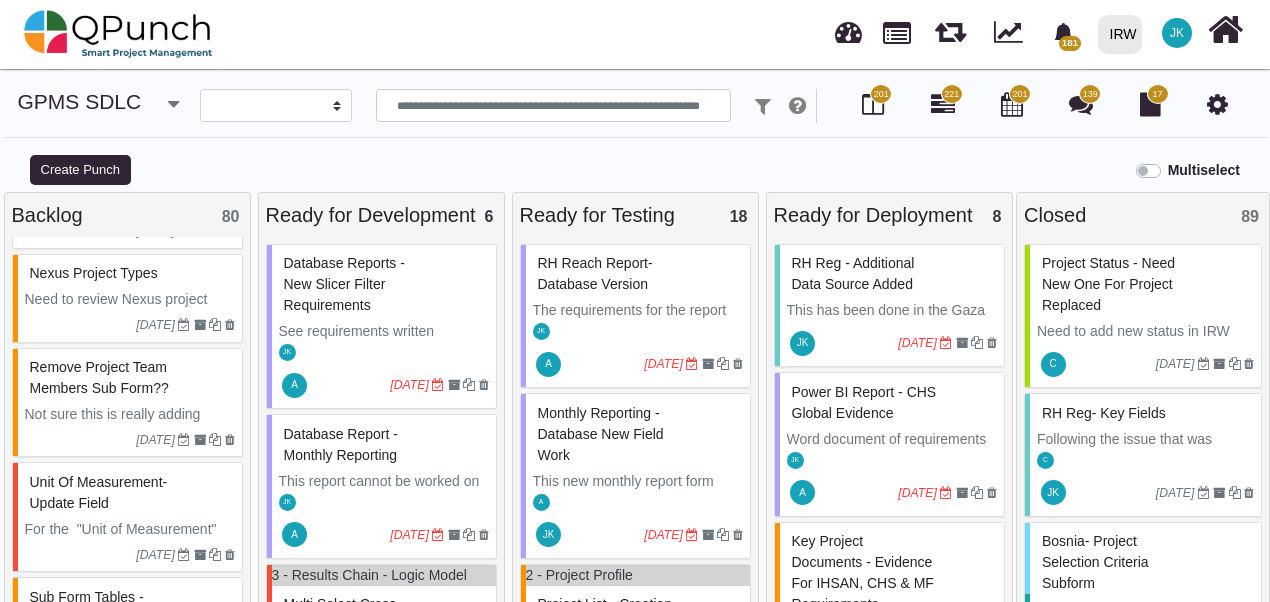 scroll, scrollTop: 799, scrollLeft: 0, axis: vertical 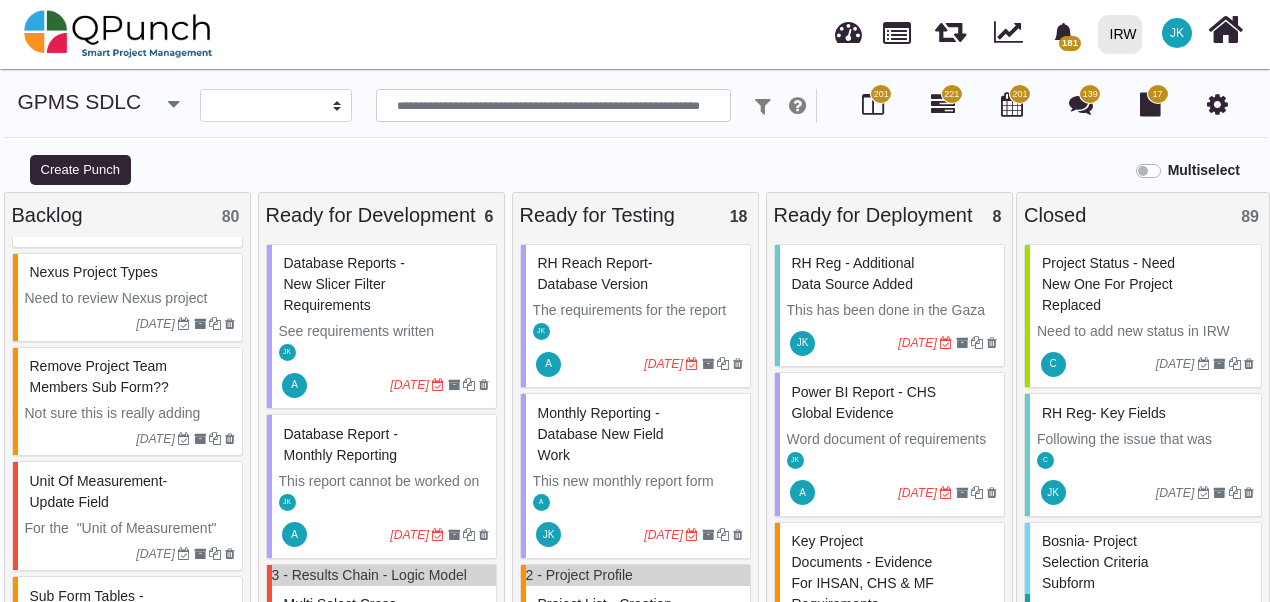 click on "Not sure this is really adding value, could perhaps just remove? We don't use it for anything as Project Team Members report now looks at the project and MEAL focal points only which makes more sense" at bounding box center (130, 476) 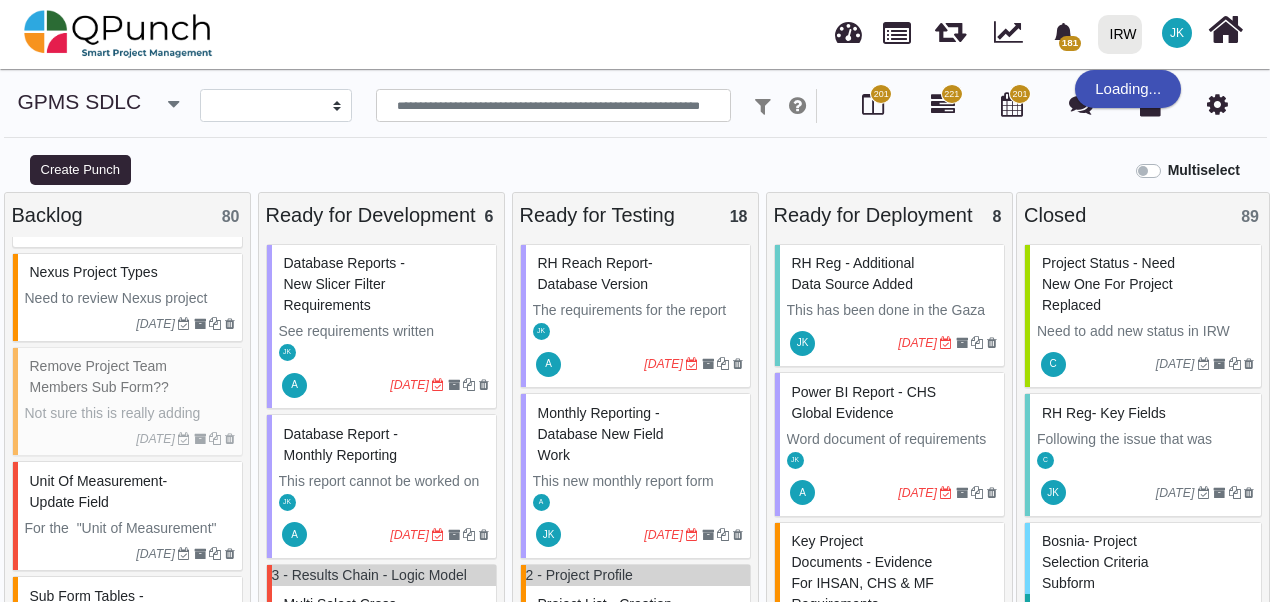 select on "**********" 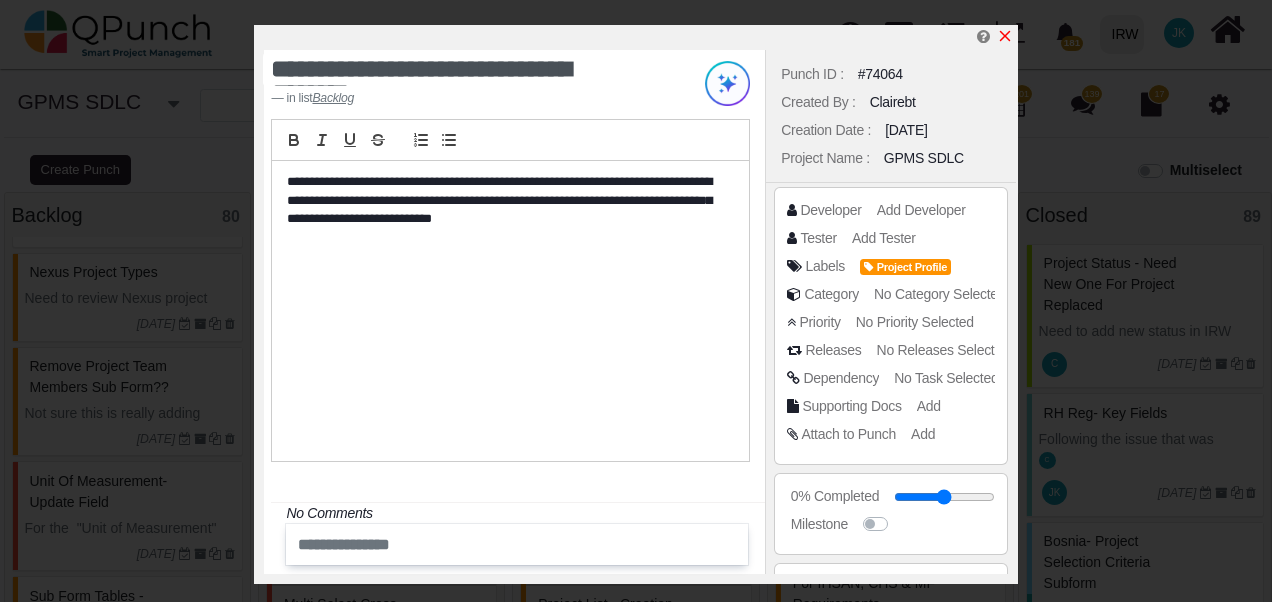 click 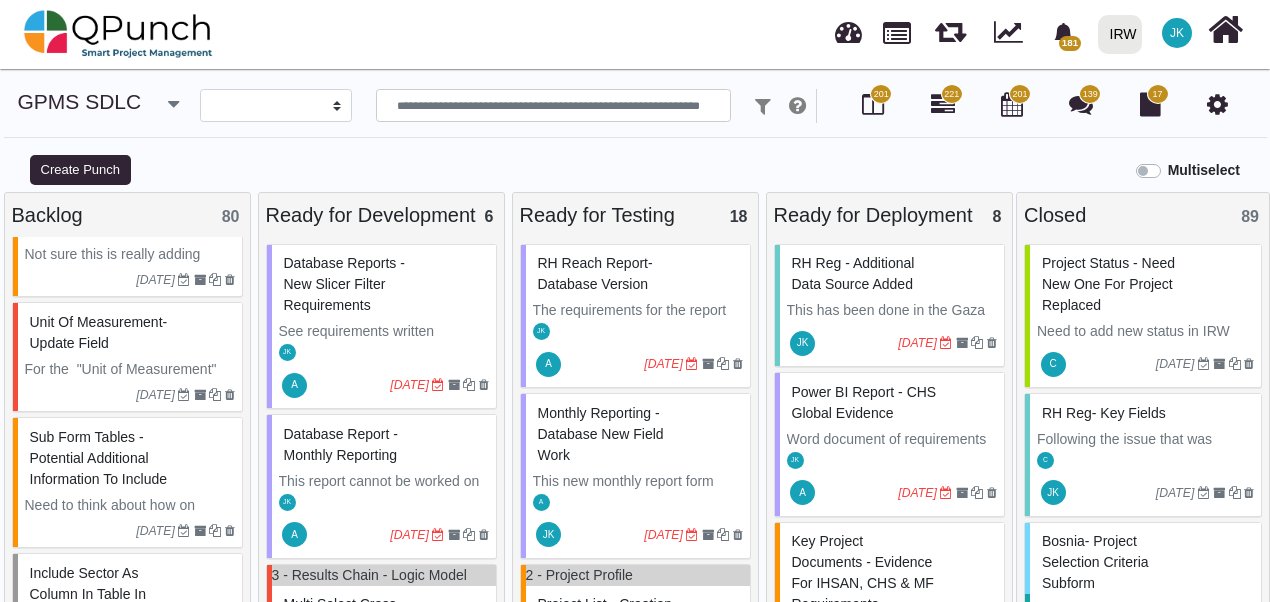 scroll, scrollTop: 959, scrollLeft: 0, axis: vertical 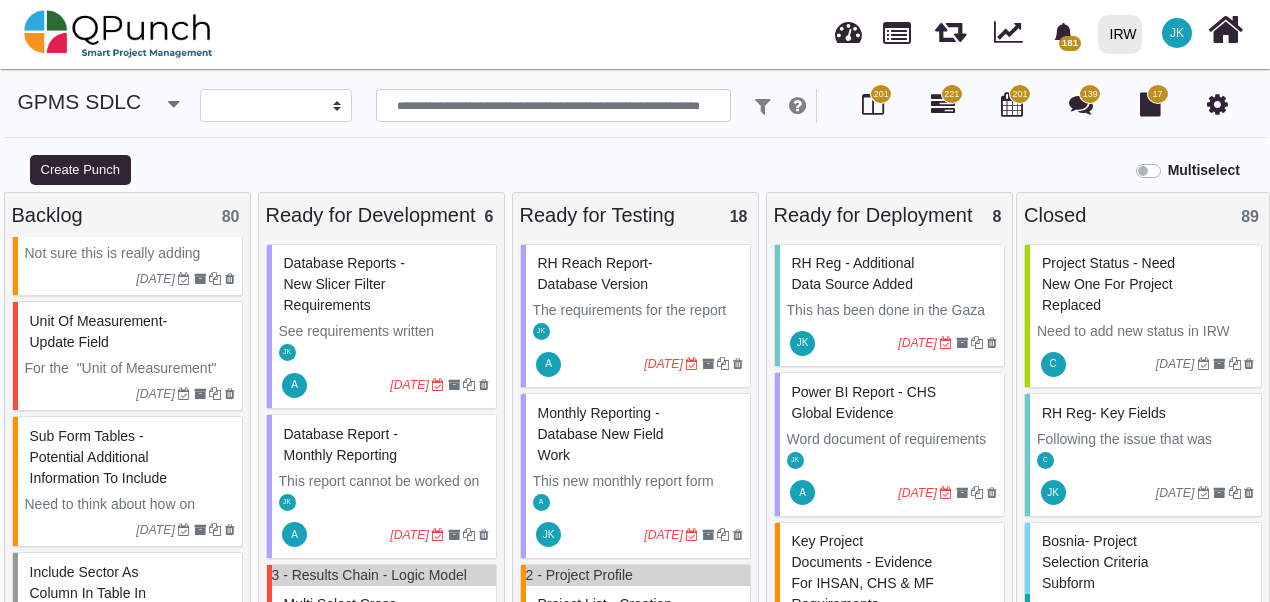 click on "Unit of Measurement- update field" at bounding box center [130, 332] 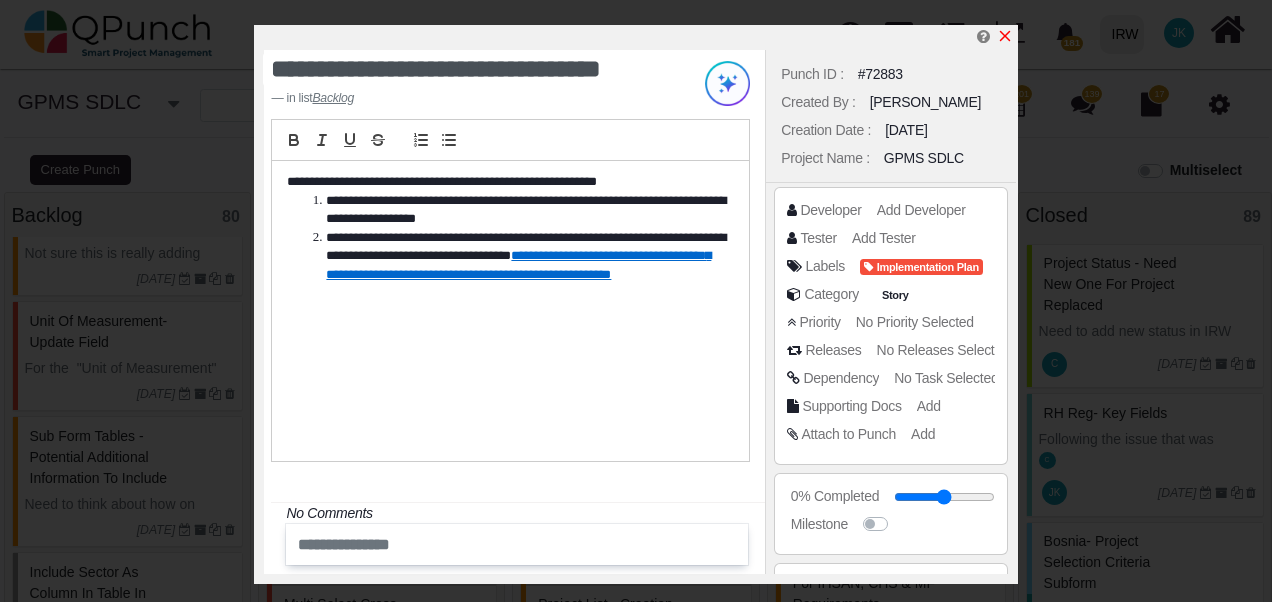 click 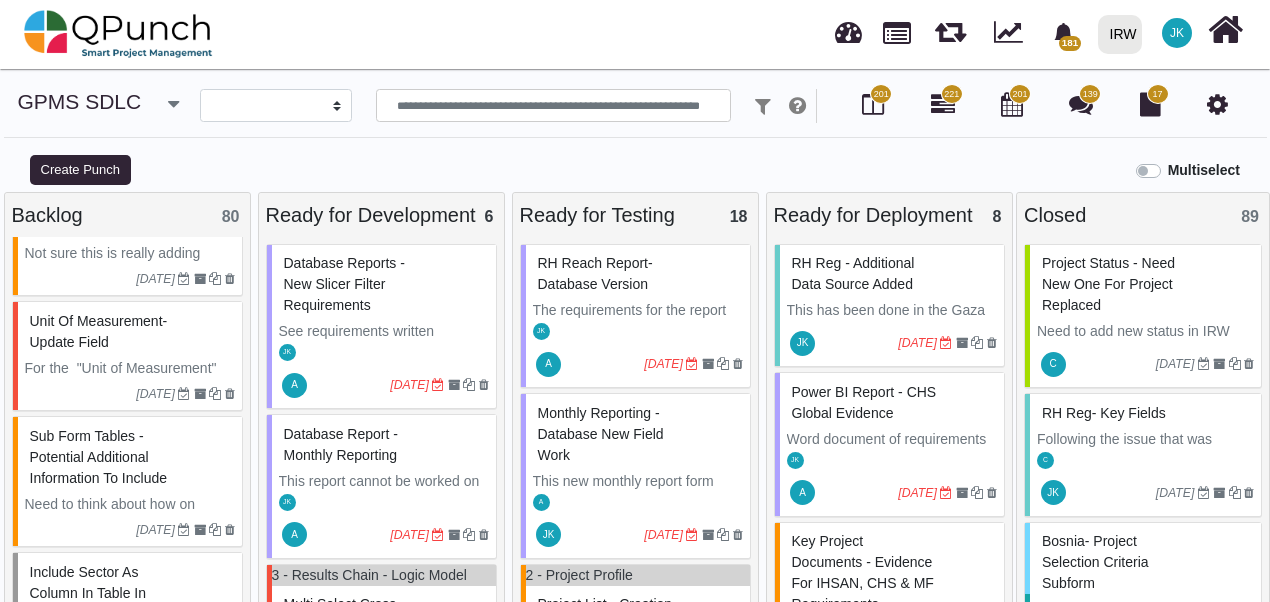 click on "Sub form tables - potential additional information to include" at bounding box center [99, 457] 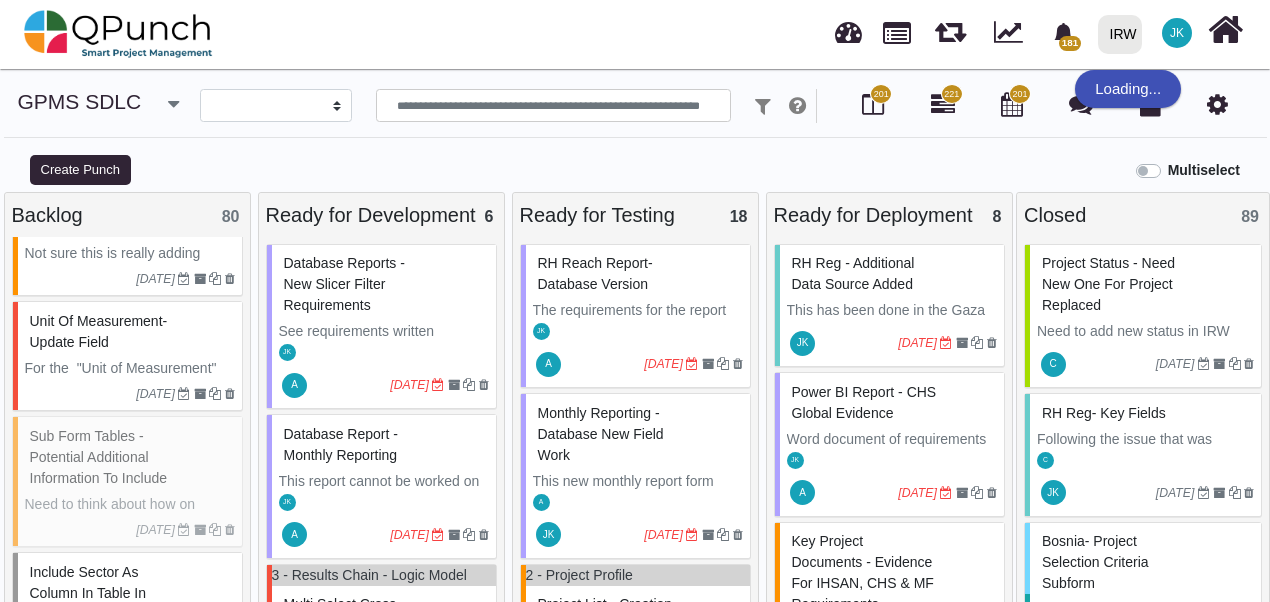 select on "**********" 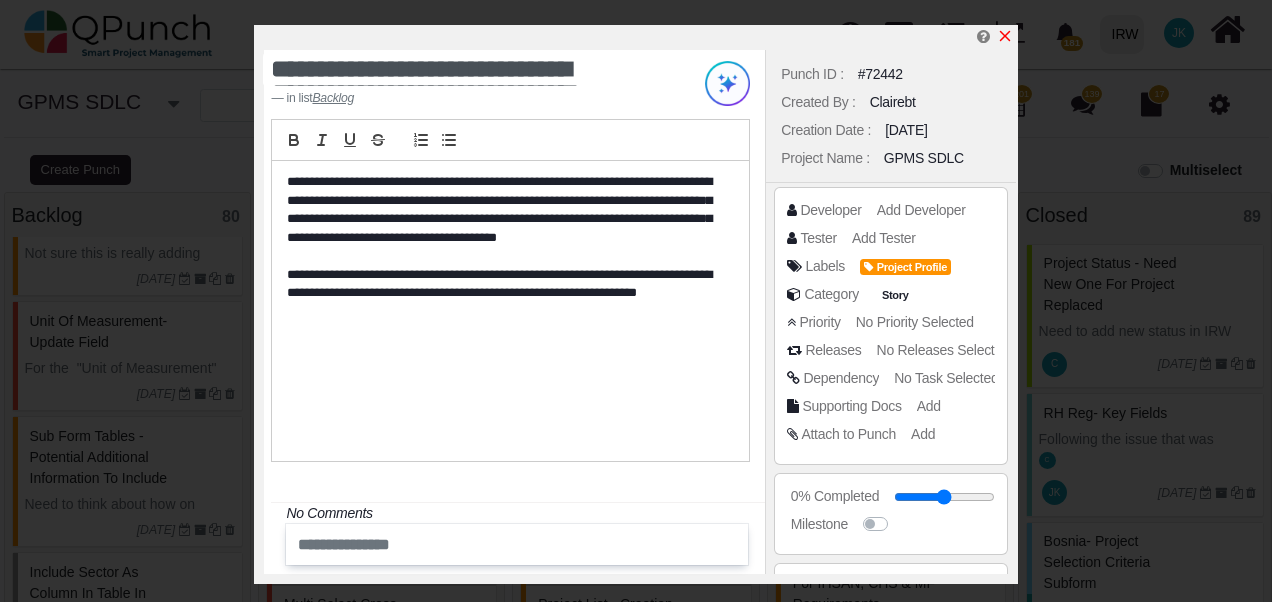click 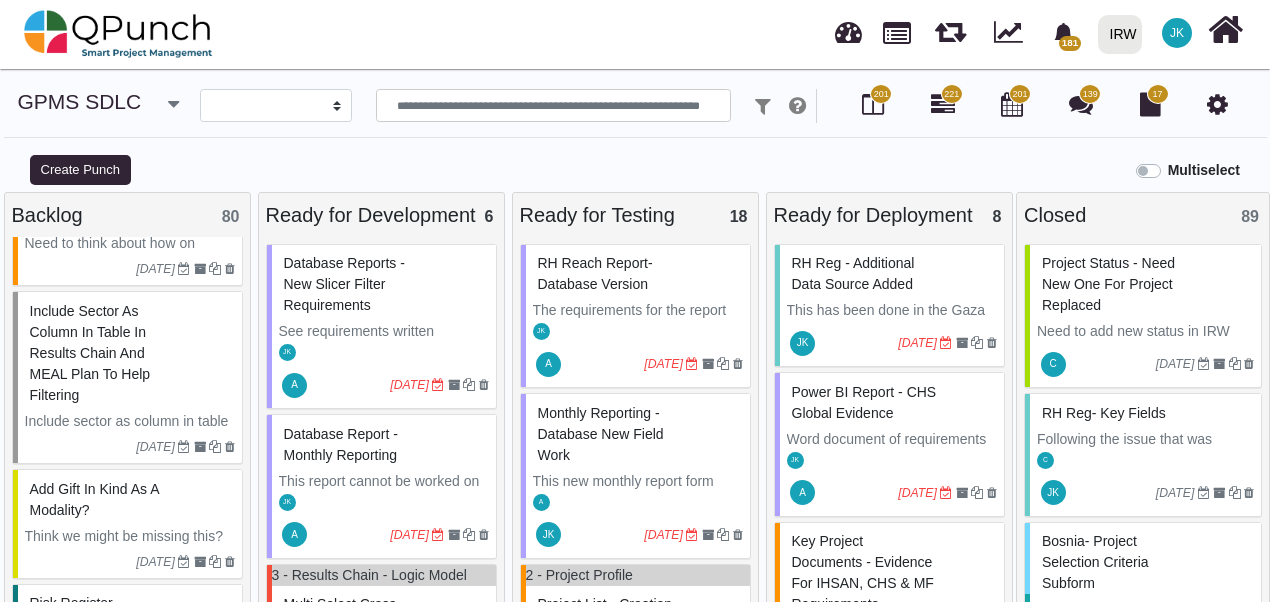 scroll, scrollTop: 1223, scrollLeft: 0, axis: vertical 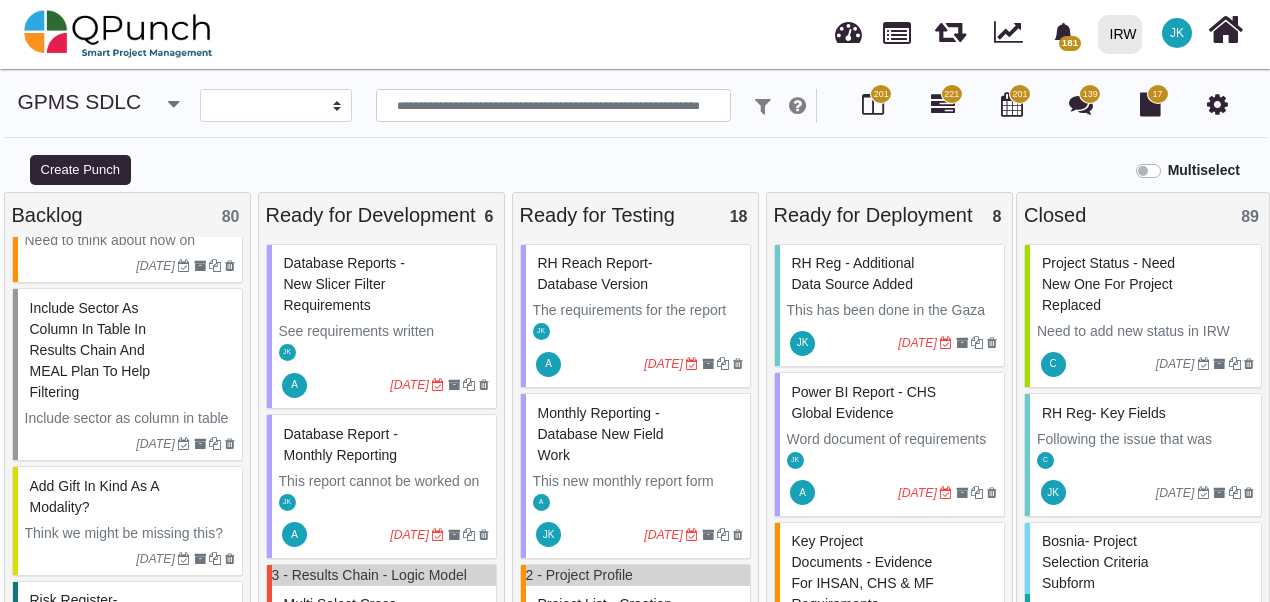 click on "Include sector as column in table in results chain and MEAL plan to help filtering" at bounding box center [90, 350] 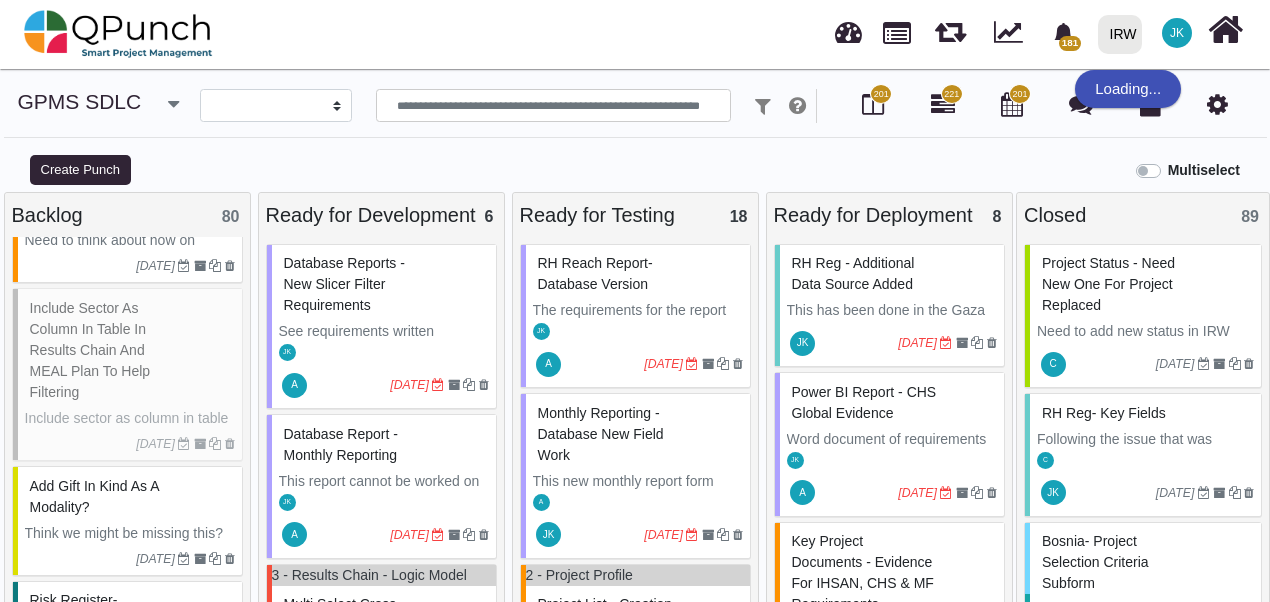 select on "**********" 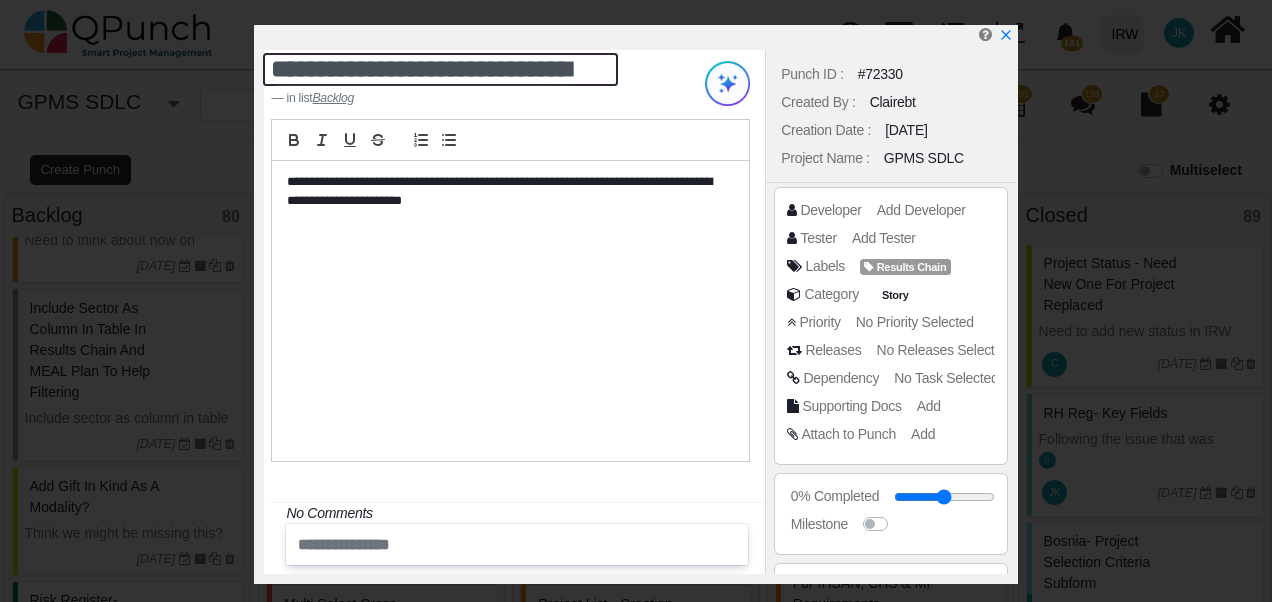 click on "**********" at bounding box center [440, 69] 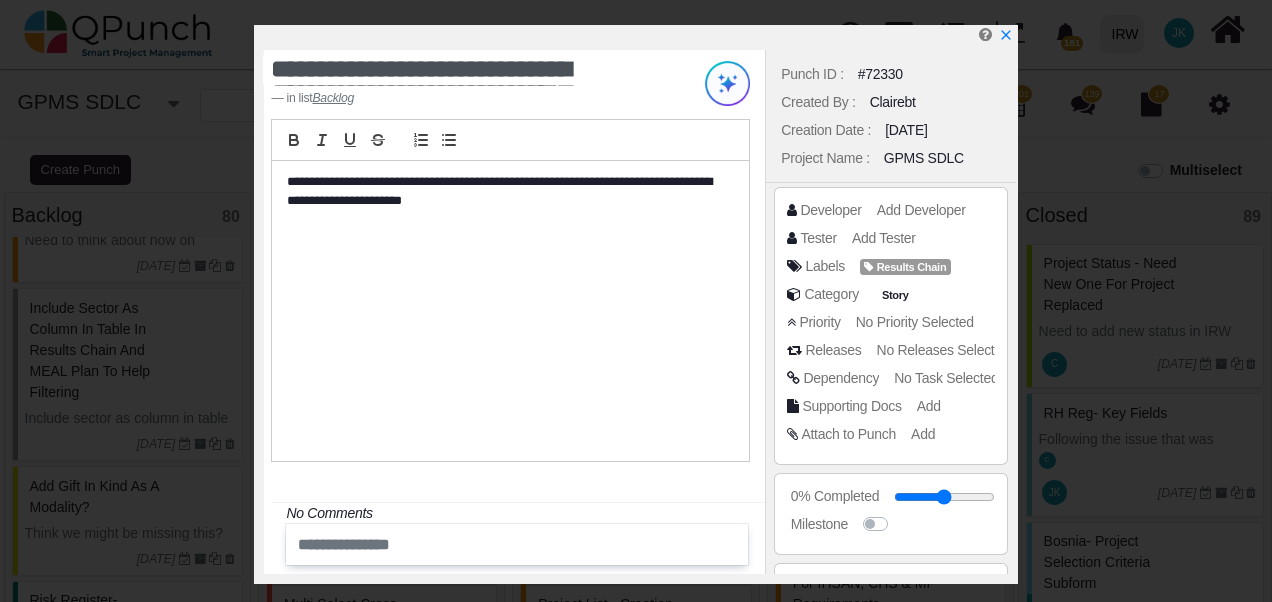 click on "**********" at bounding box center (510, 311) 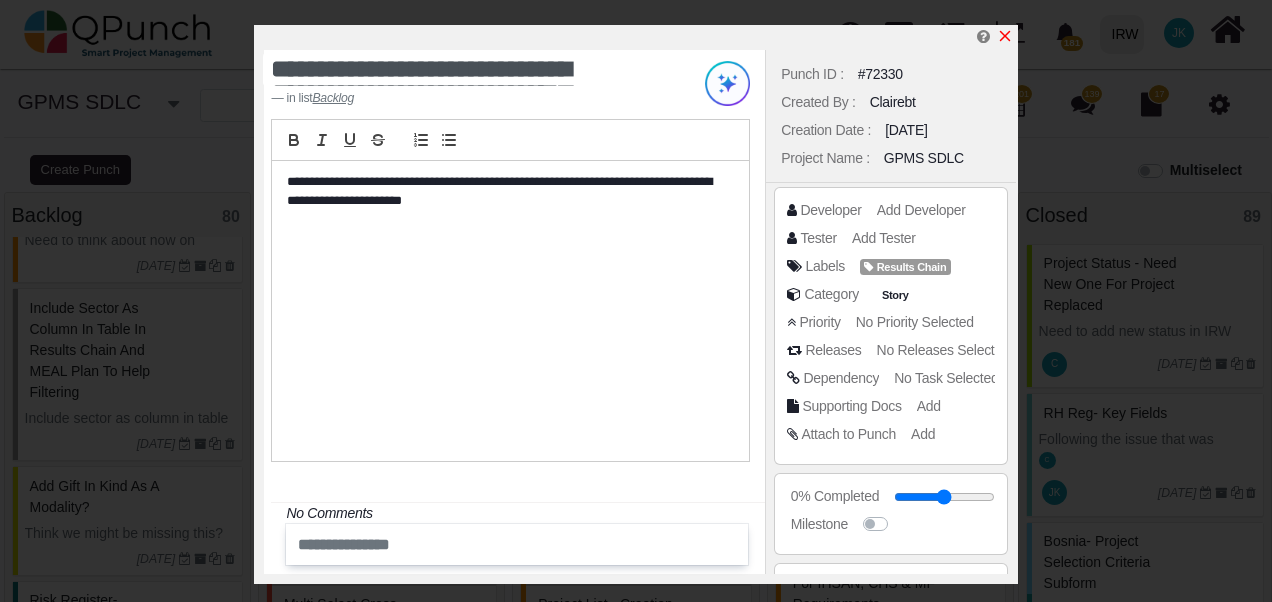 click 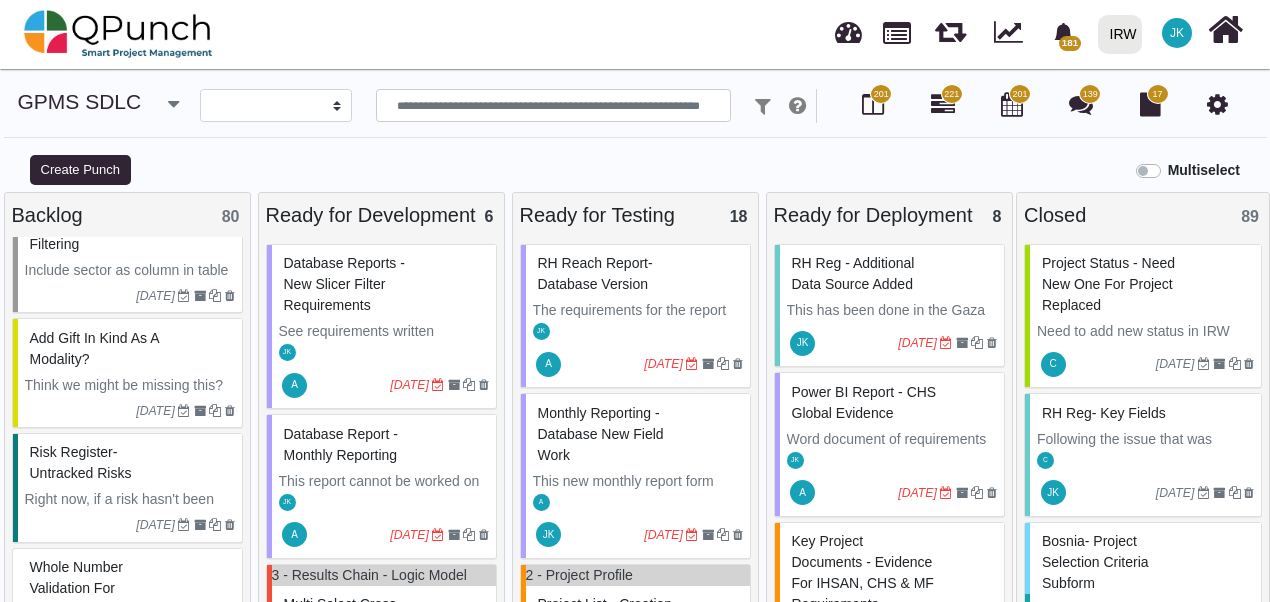 scroll, scrollTop: 1372, scrollLeft: 0, axis: vertical 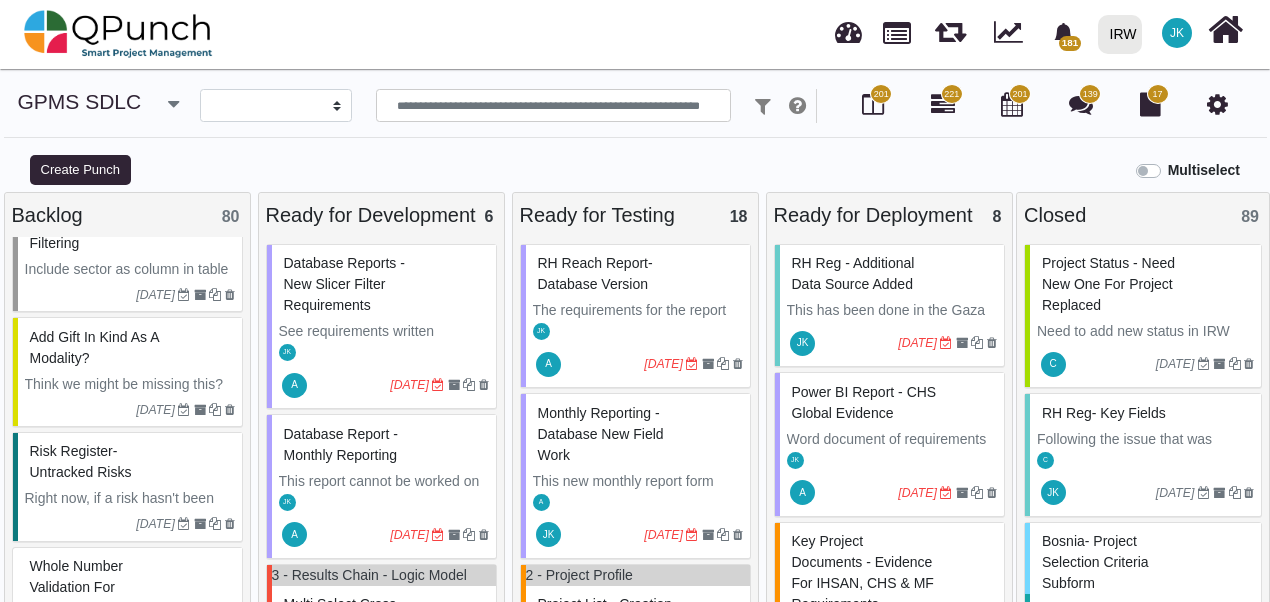 click on "Add Gift in Kind as a modality?" at bounding box center [130, 348] 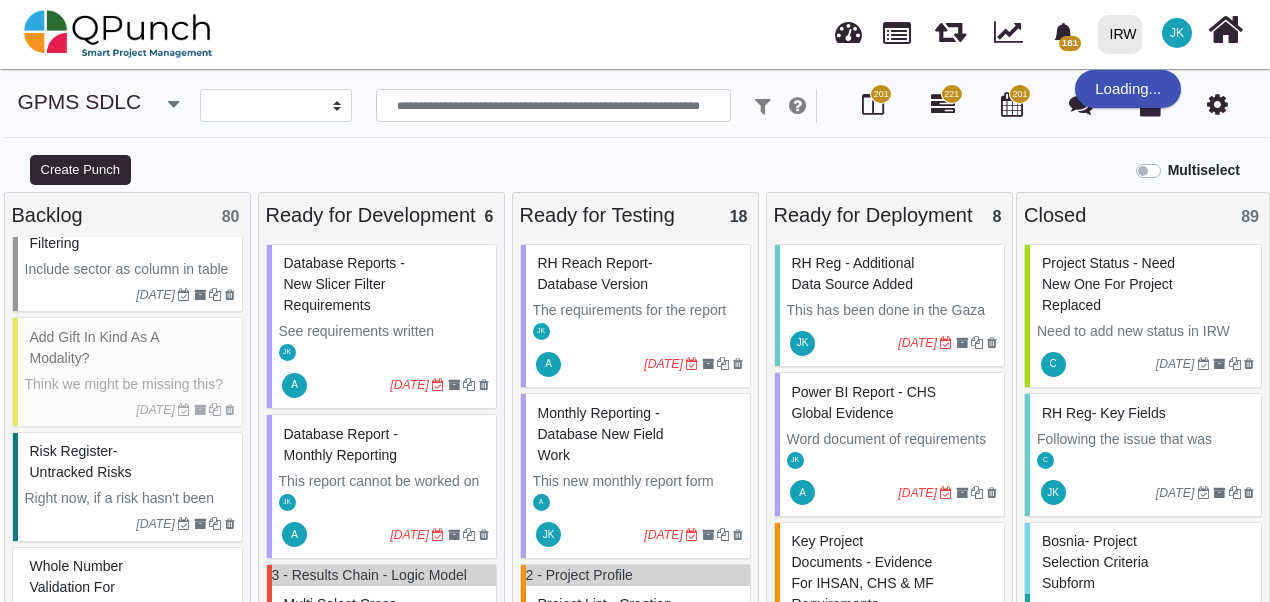 select on "**********" 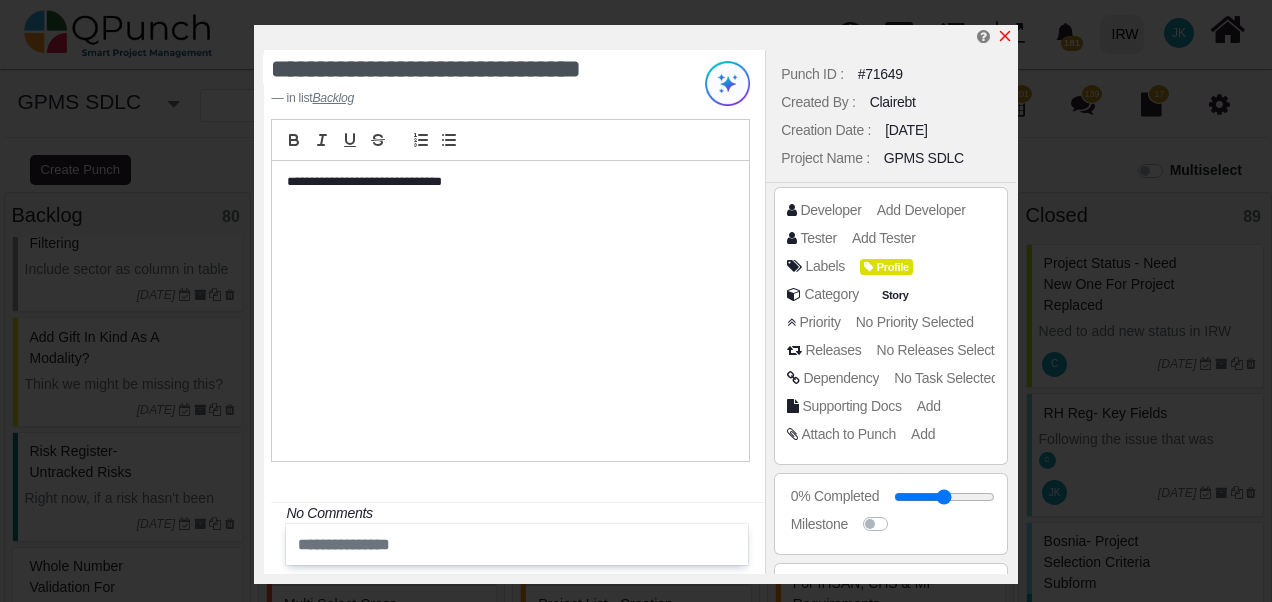 click 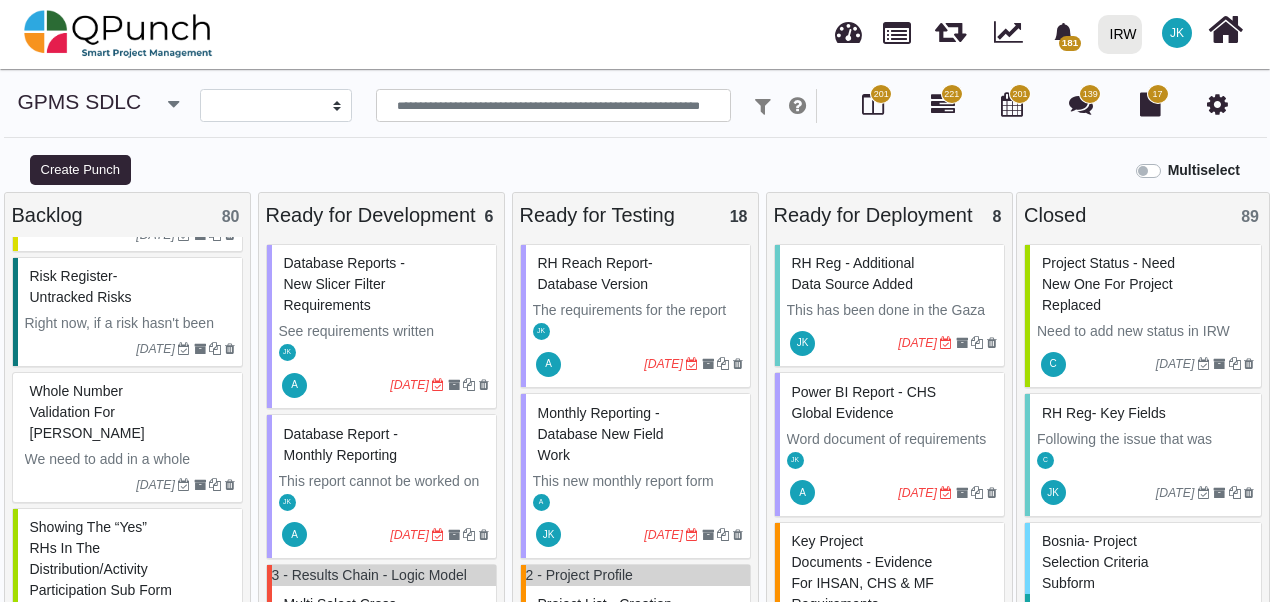 scroll, scrollTop: 1553, scrollLeft: 0, axis: vertical 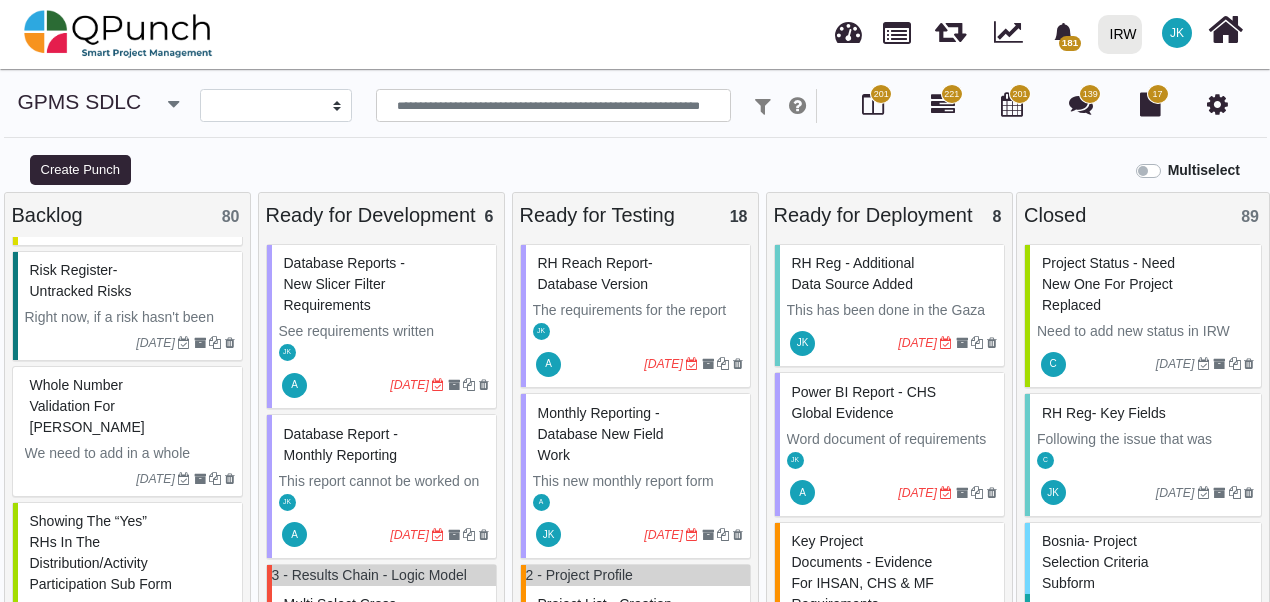 click on "Risk Register- untracked risks" at bounding box center (130, 281) 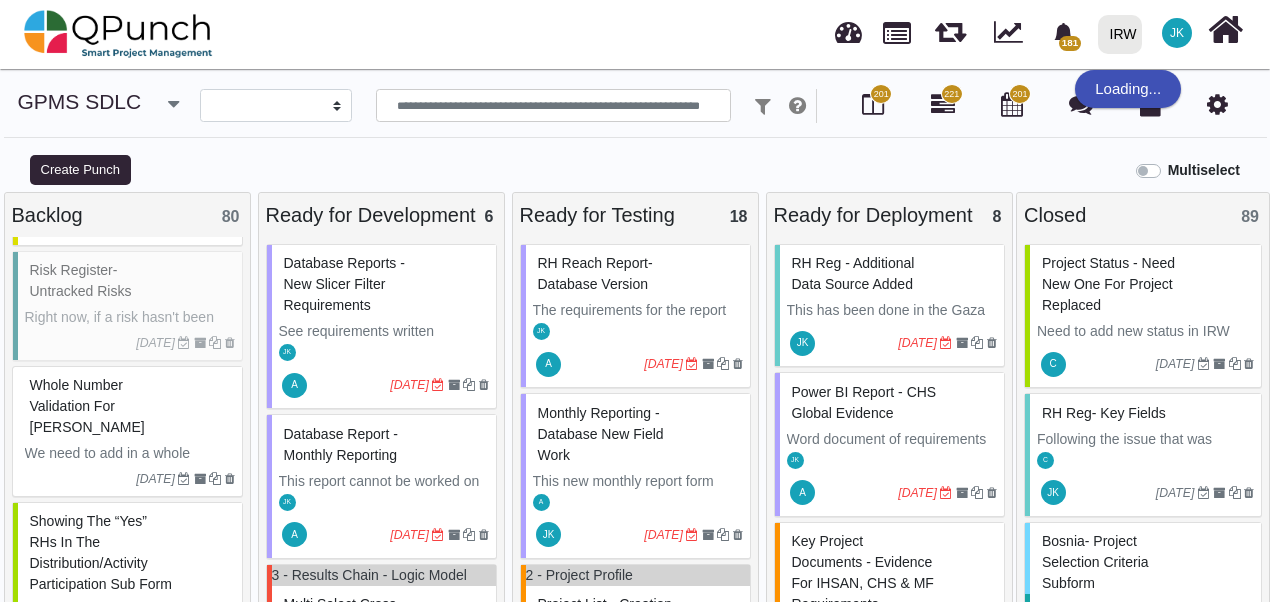 select on "**********" 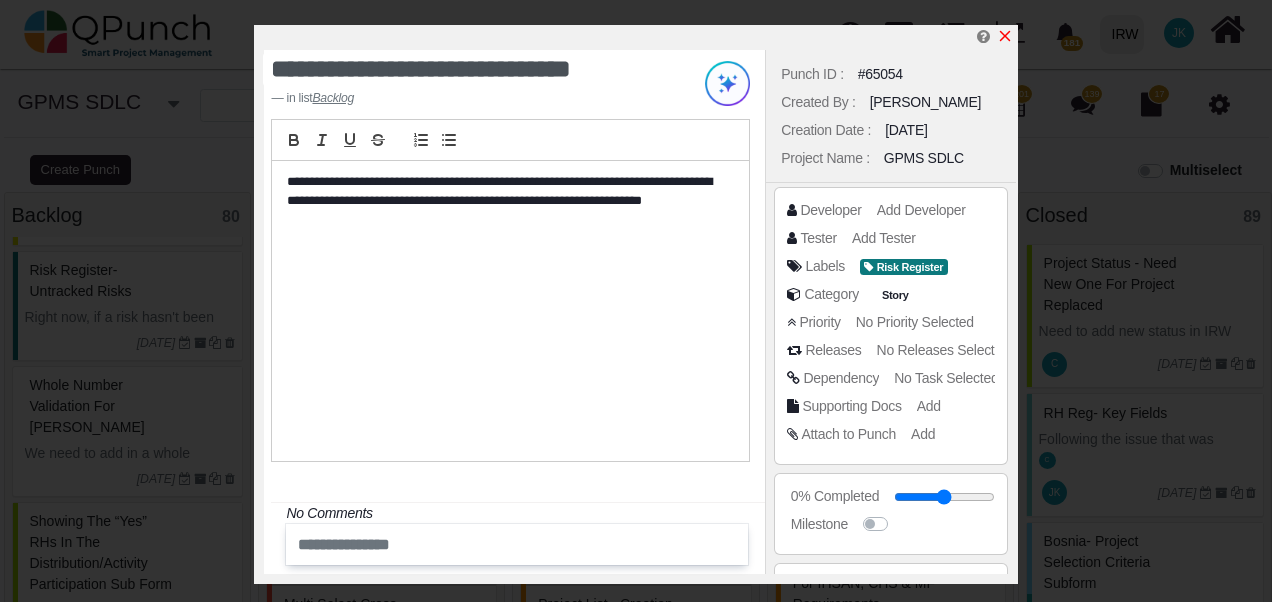 click 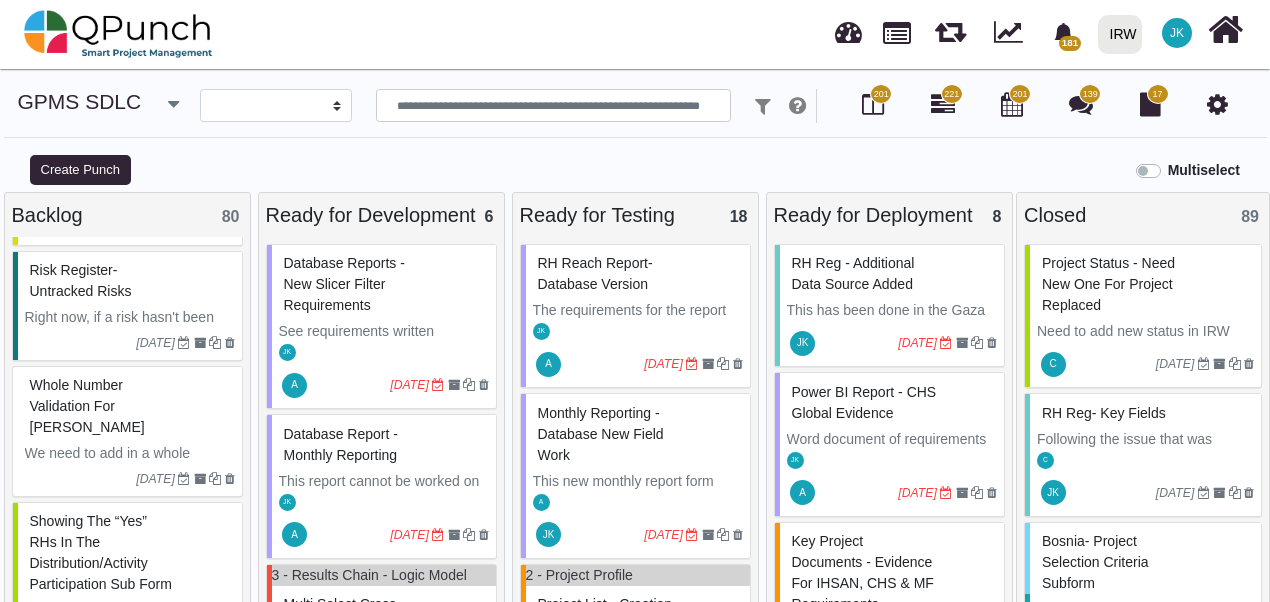 click on "Whole Number Validation for [PERSON_NAME]" at bounding box center [130, 406] 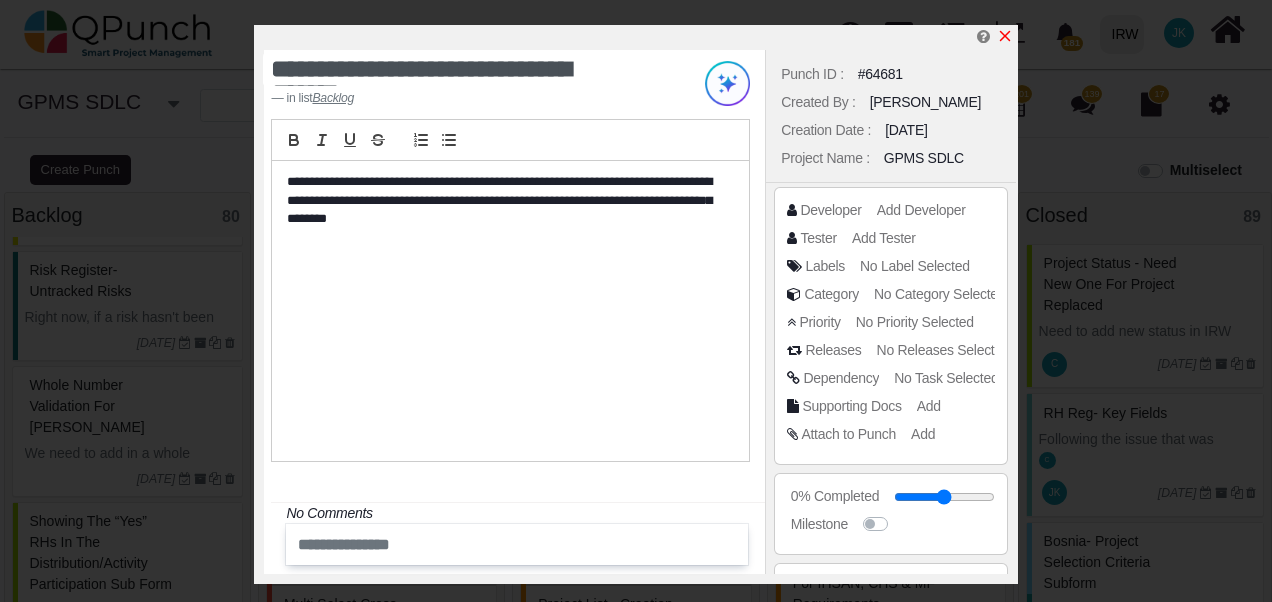 click 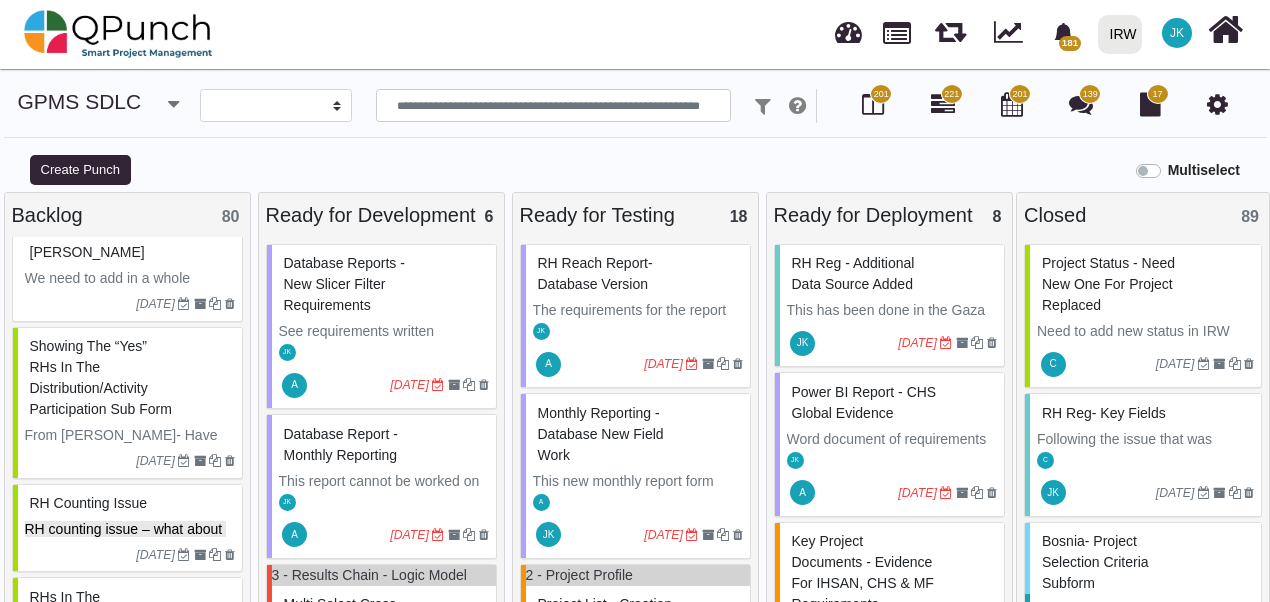 scroll, scrollTop: 1729, scrollLeft: 0, axis: vertical 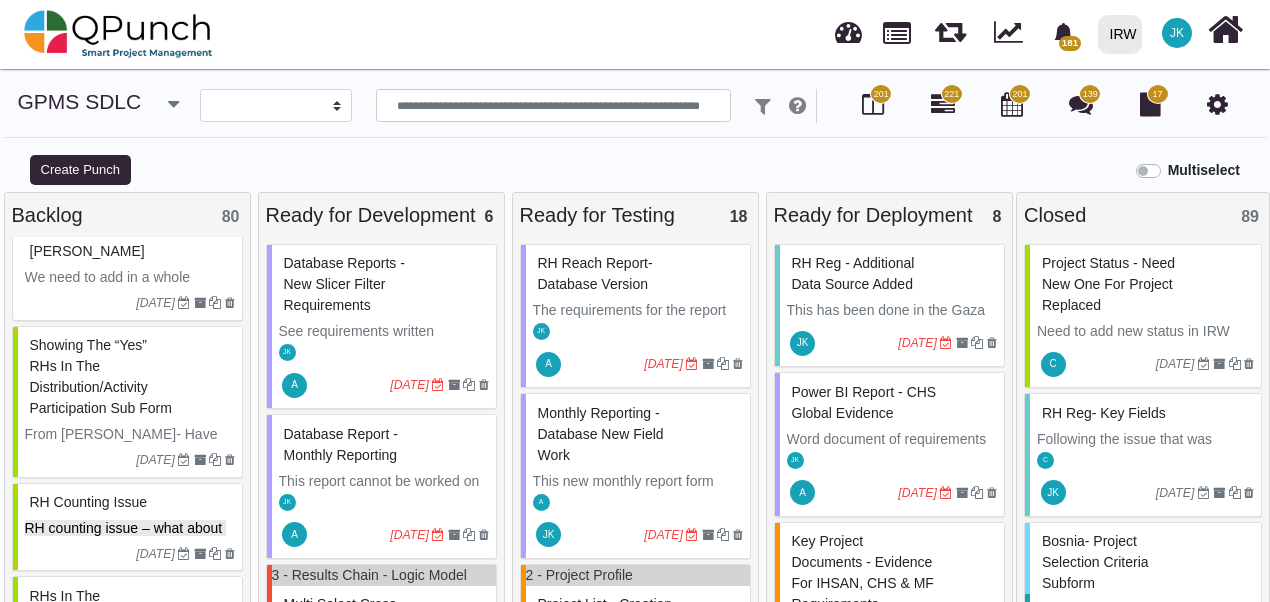 click on "Showing the “Yes” RHs in the distribution/activity participation sub form" at bounding box center [130, 377] 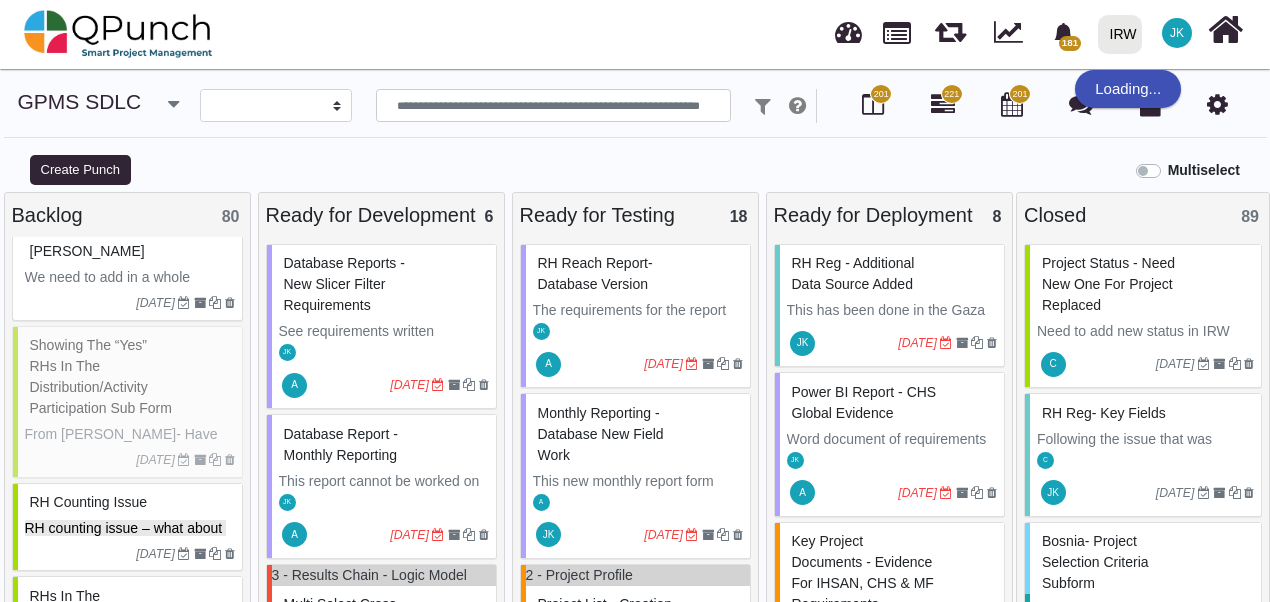 select on "**********" 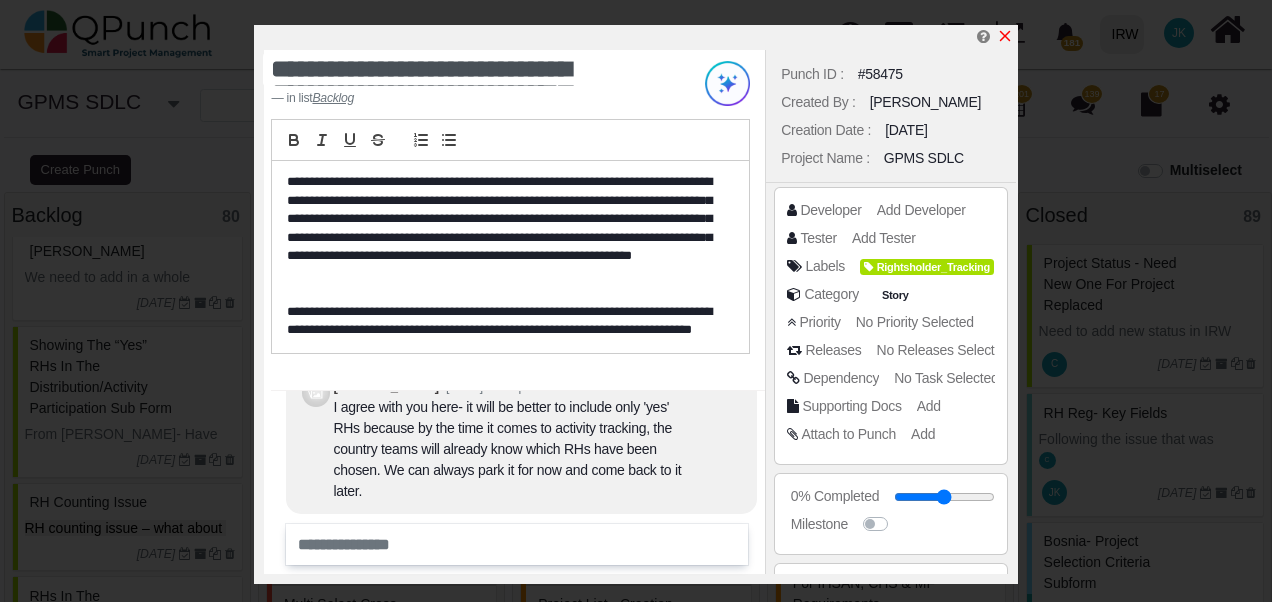 click 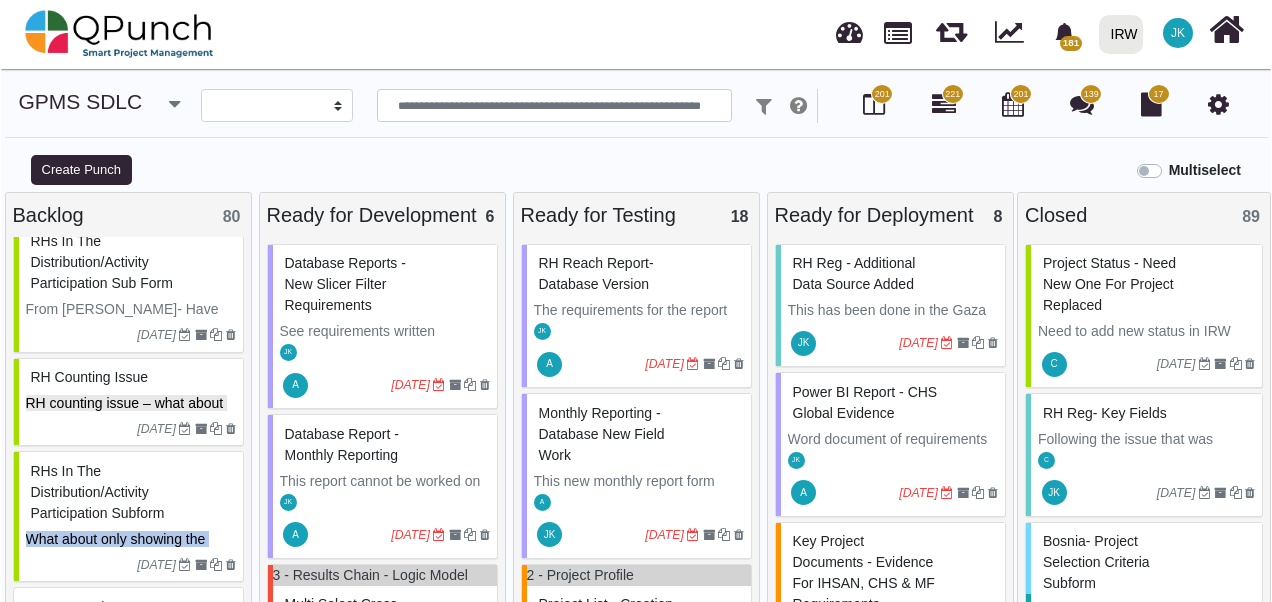 scroll, scrollTop: 1855, scrollLeft: 0, axis: vertical 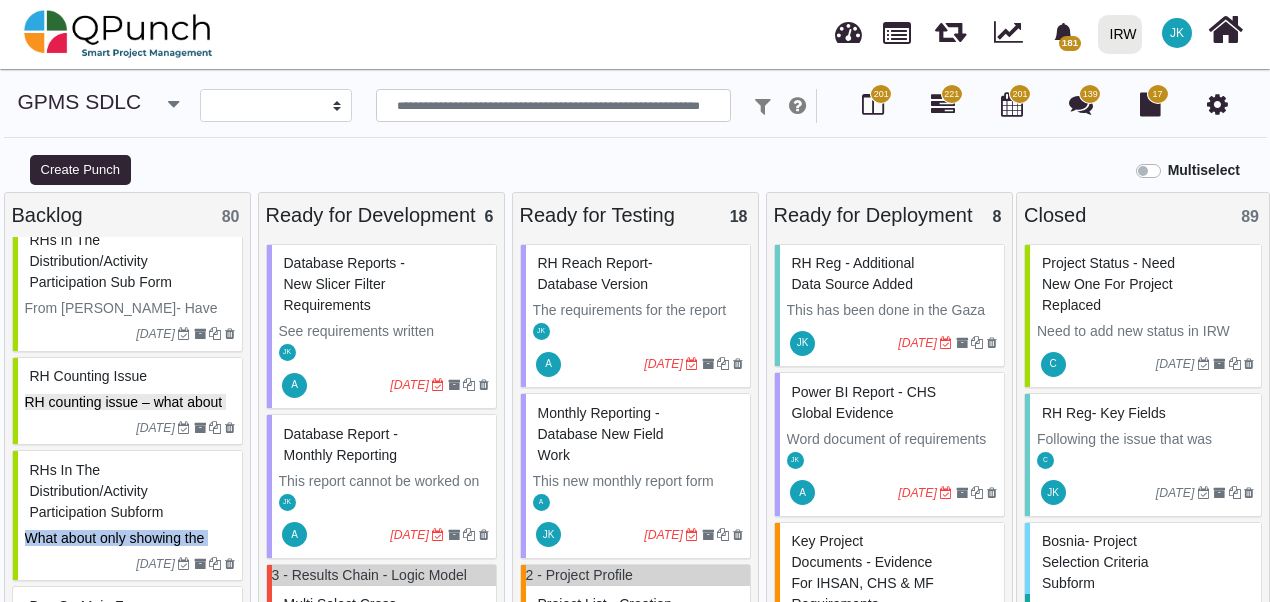 click on "RH counting issue" at bounding box center (130, 376) 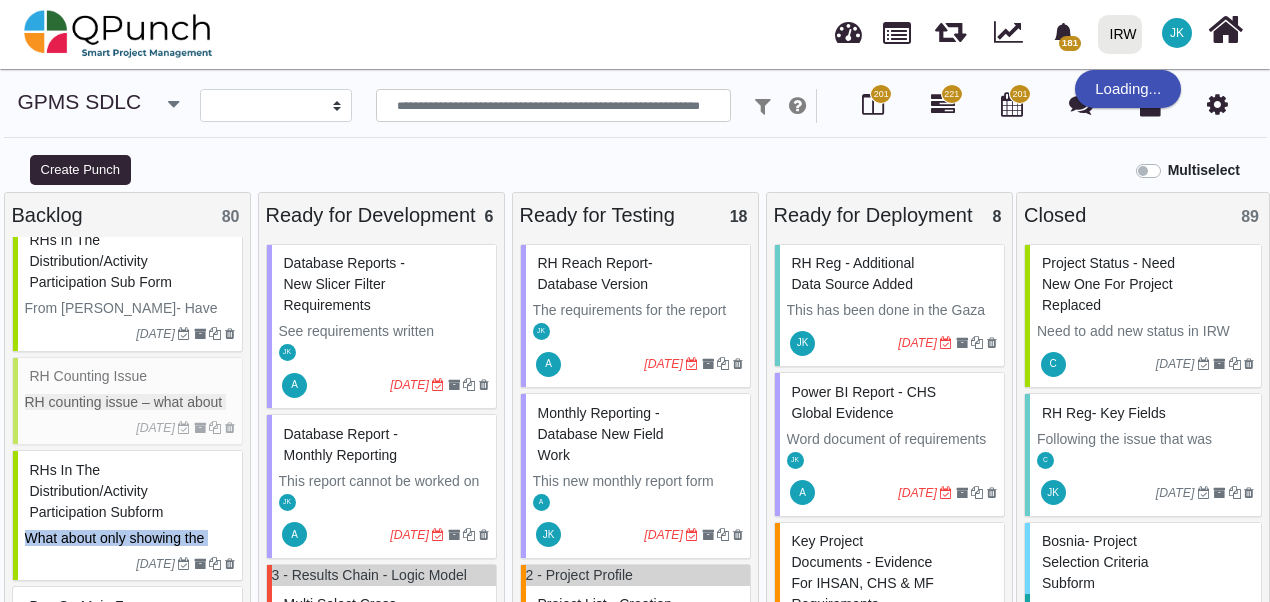 select on "**********" 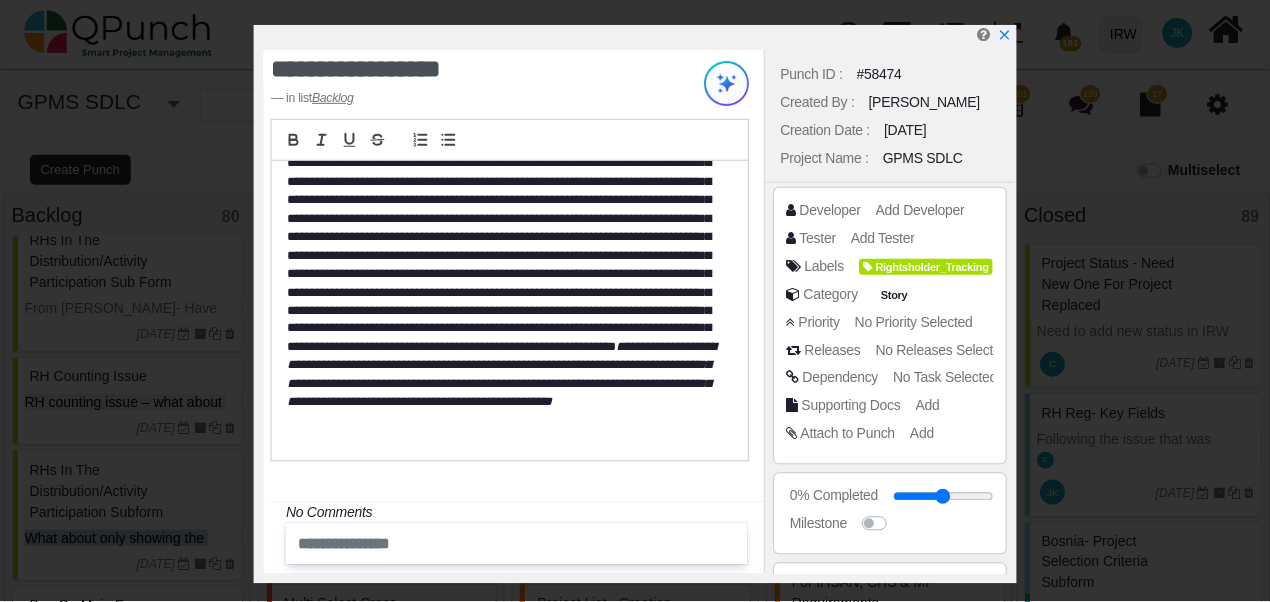 scroll, scrollTop: 0, scrollLeft: 0, axis: both 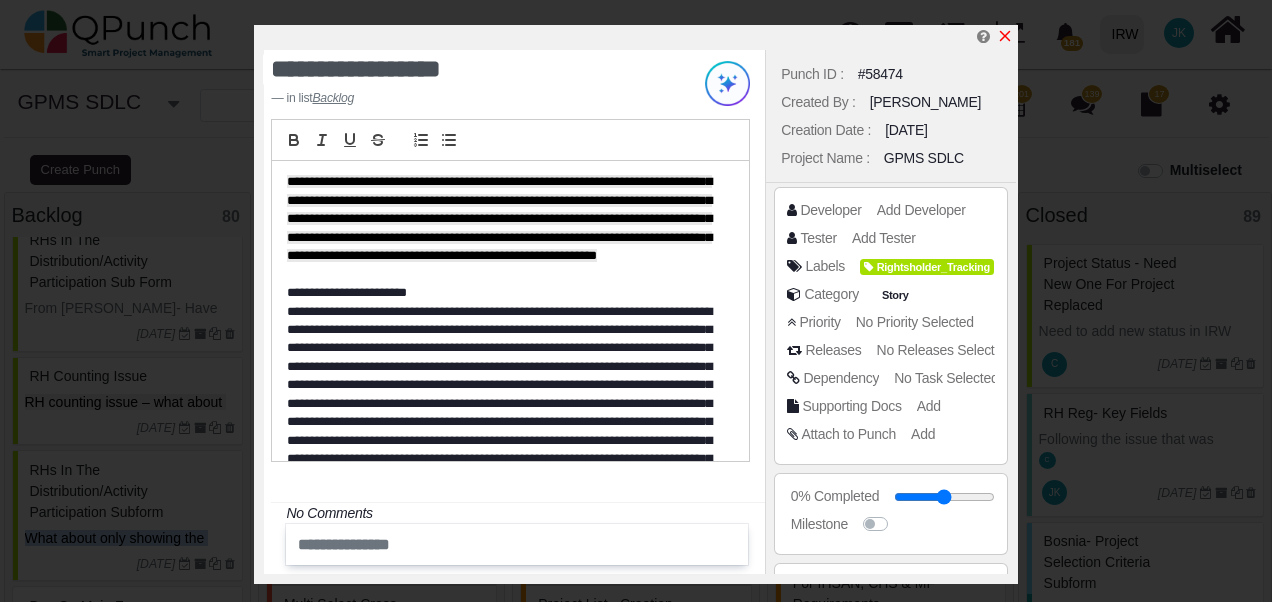 click 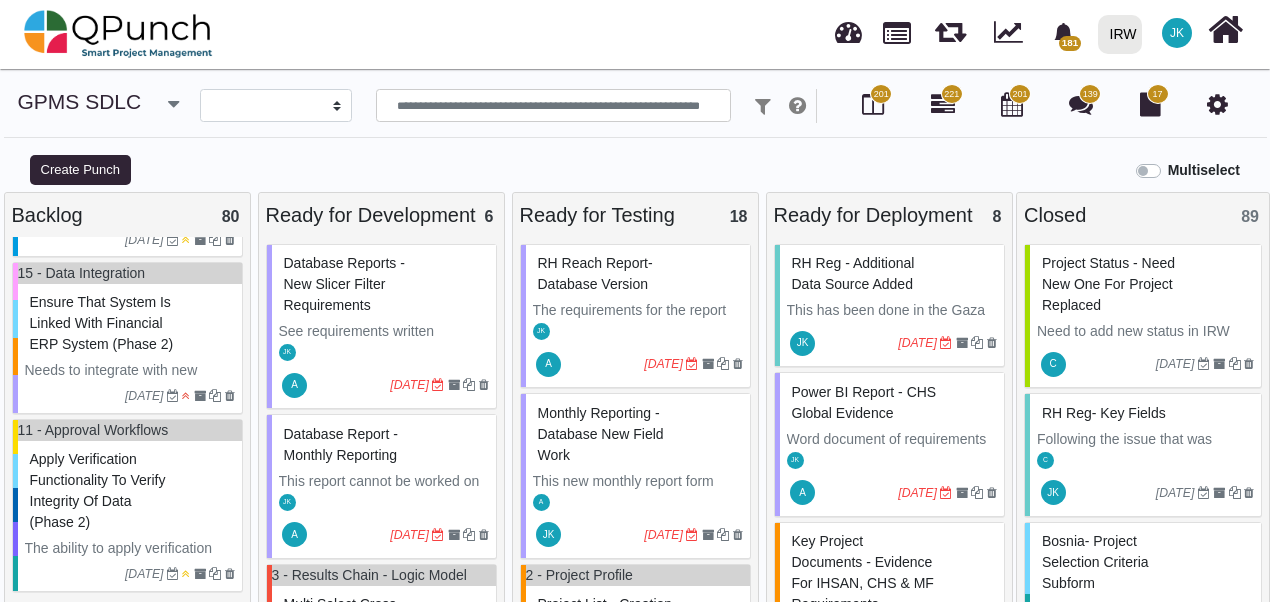 scroll, scrollTop: 13247, scrollLeft: 0, axis: vertical 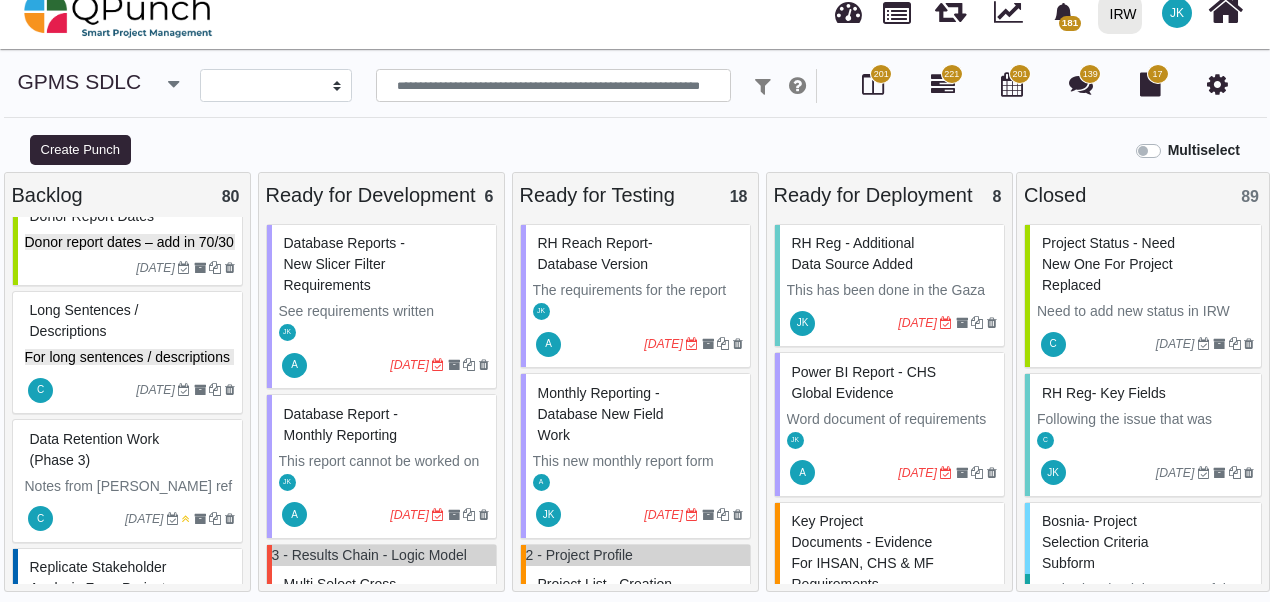 click on "Long sentences / descriptions" at bounding box center (84, 320) 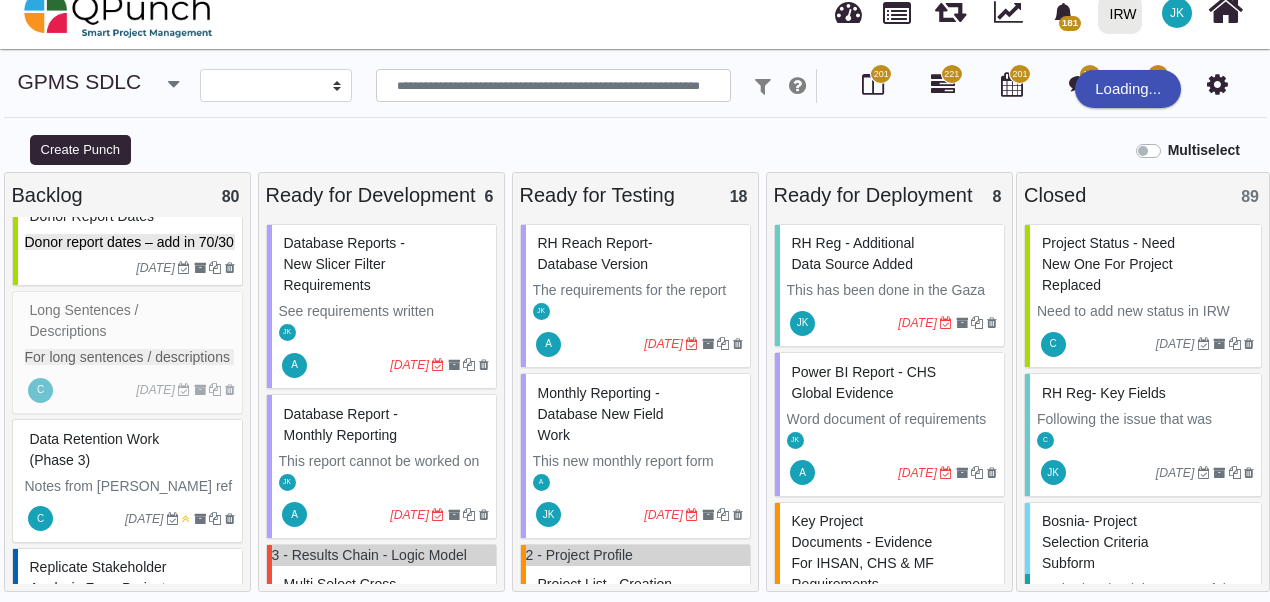 select on "**********" 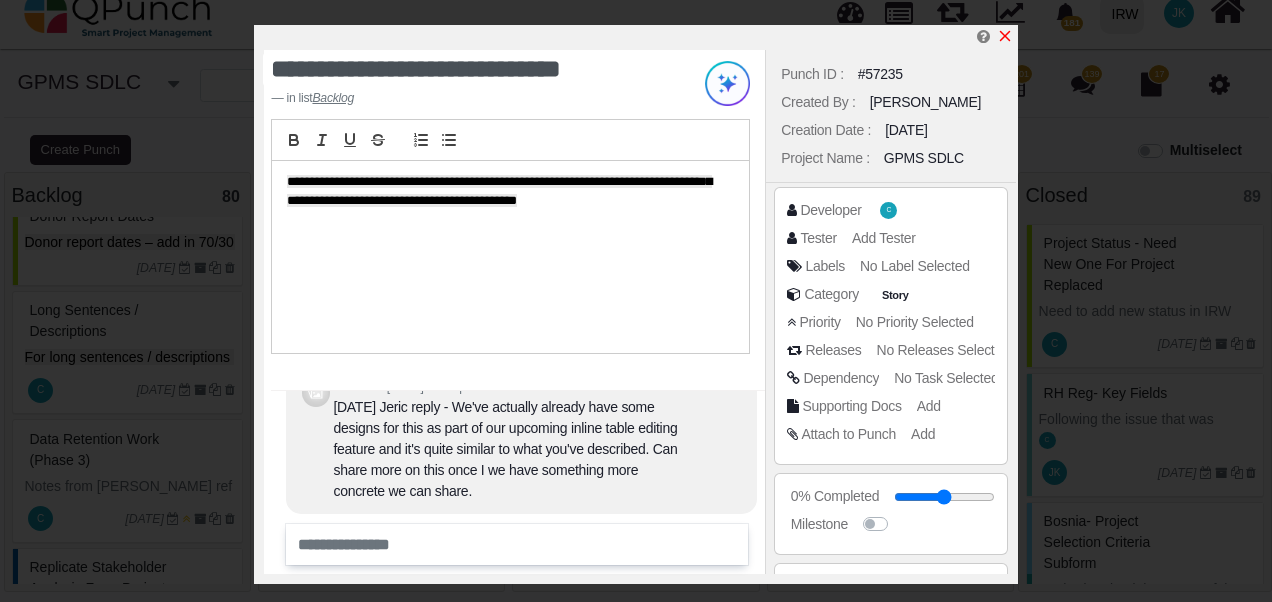 click 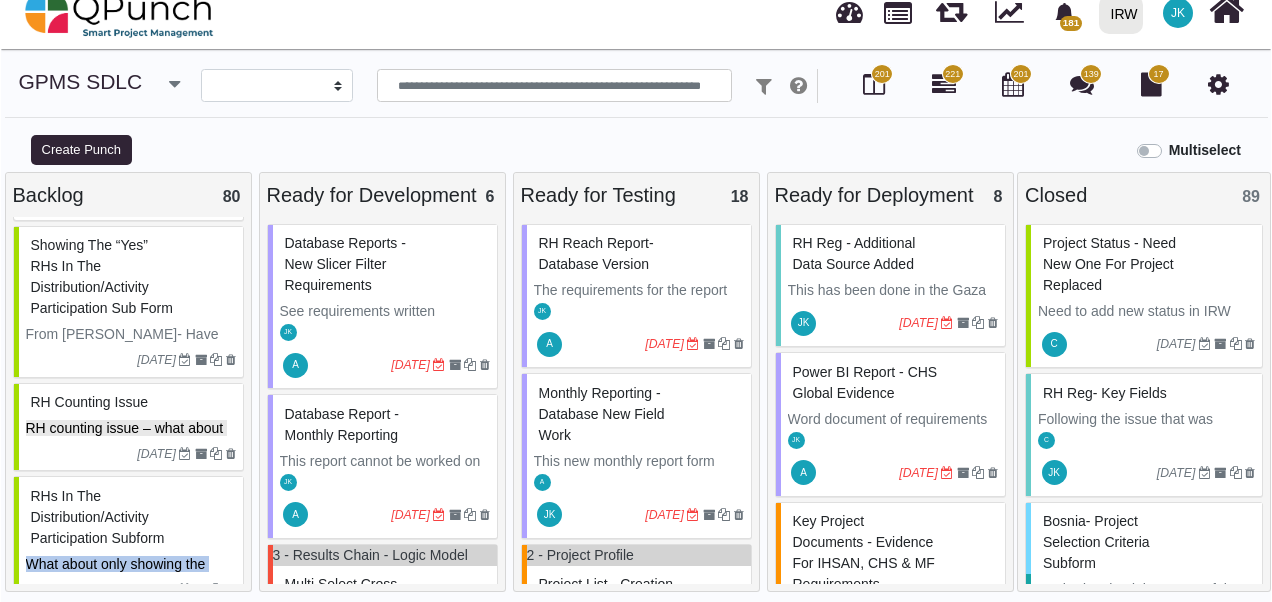 scroll, scrollTop: 1796, scrollLeft: 0, axis: vertical 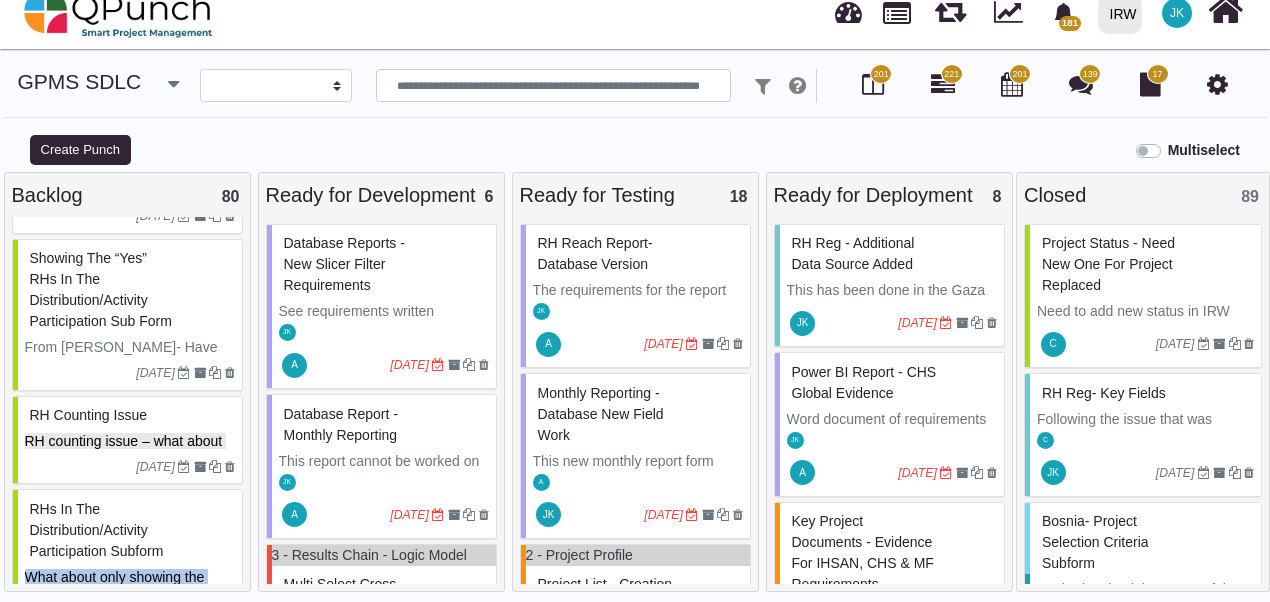 click on "Showing the “Yes” RHs in the distribution/activity participation sub form" at bounding box center (130, 290) 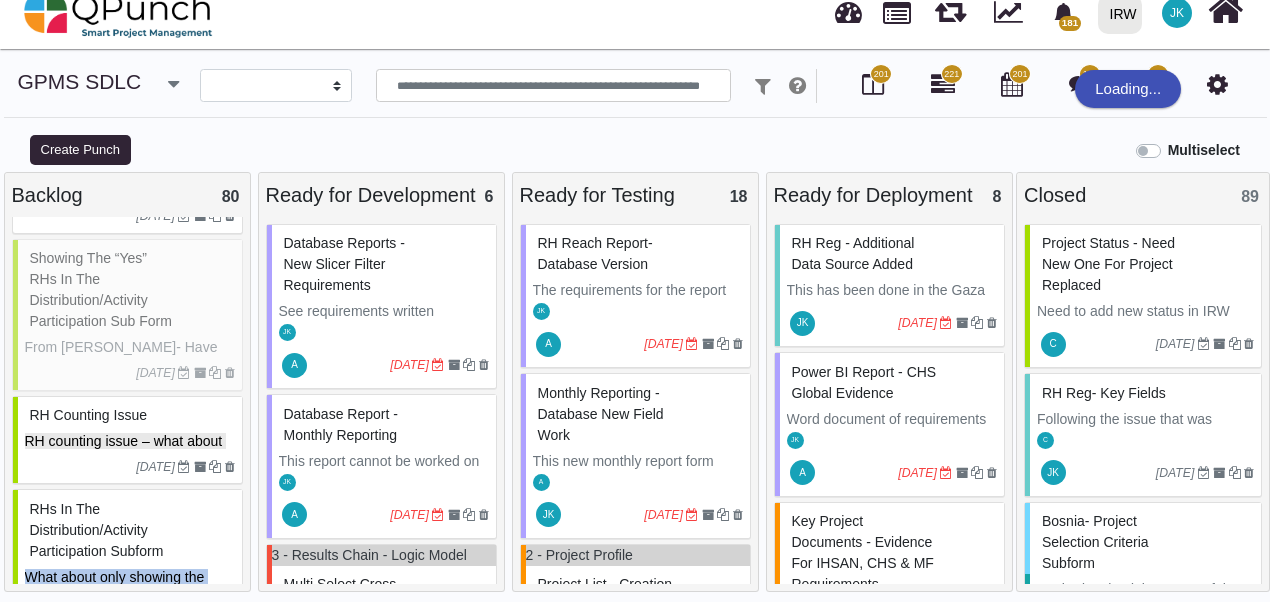 select on "**********" 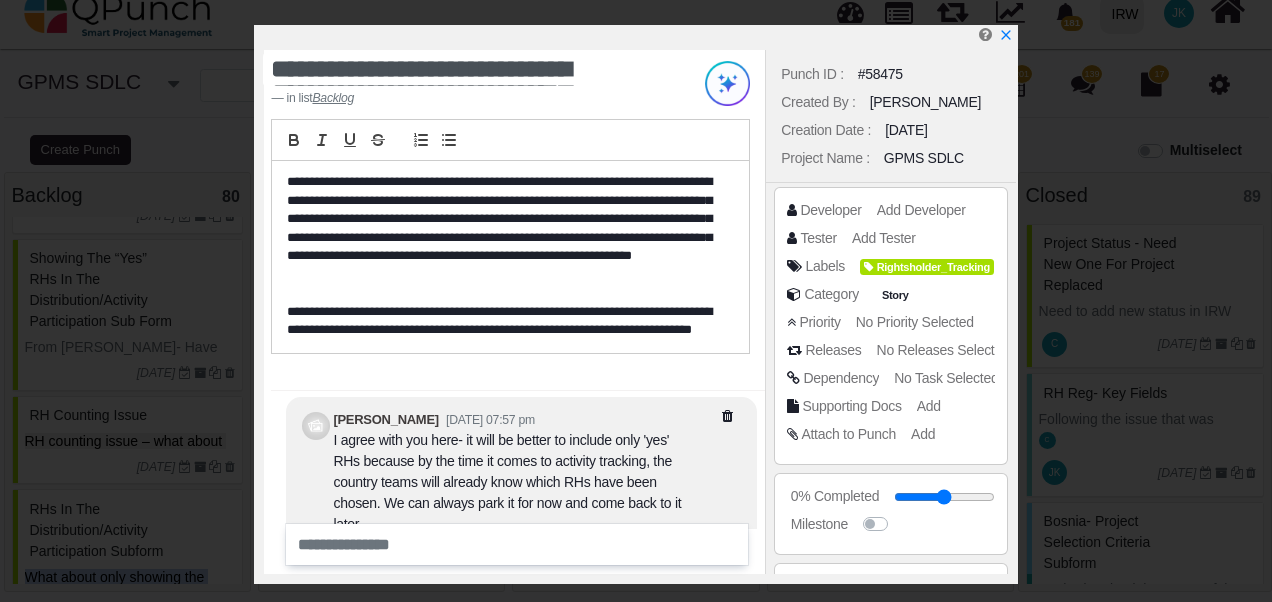 scroll, scrollTop: -36, scrollLeft: 0, axis: vertical 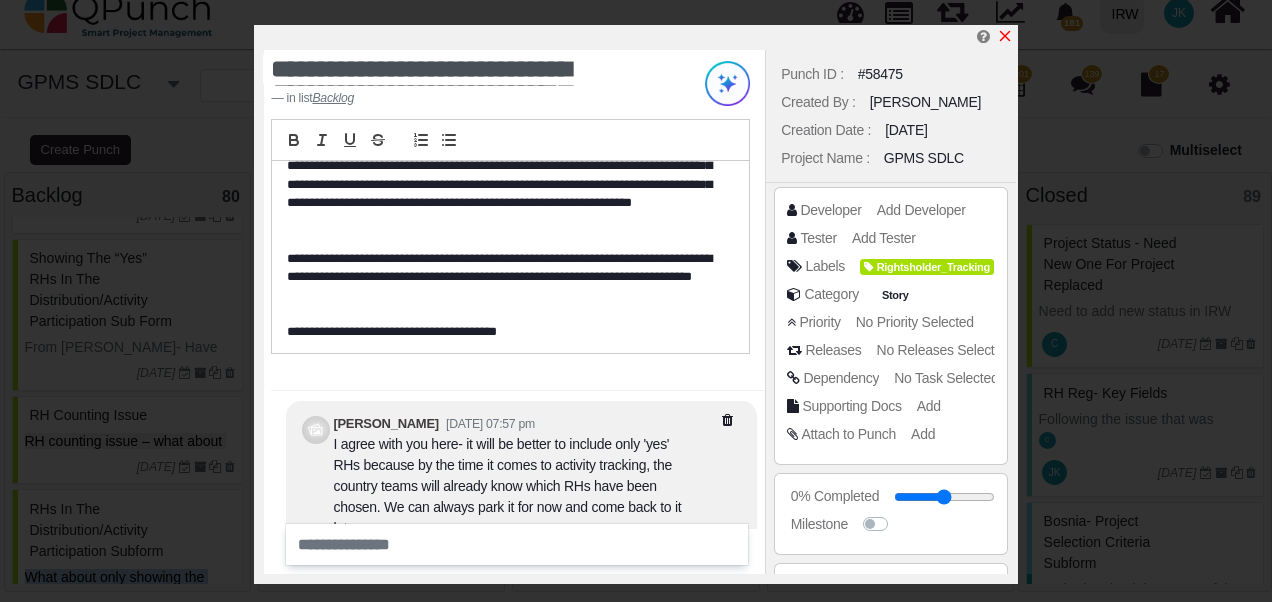 click 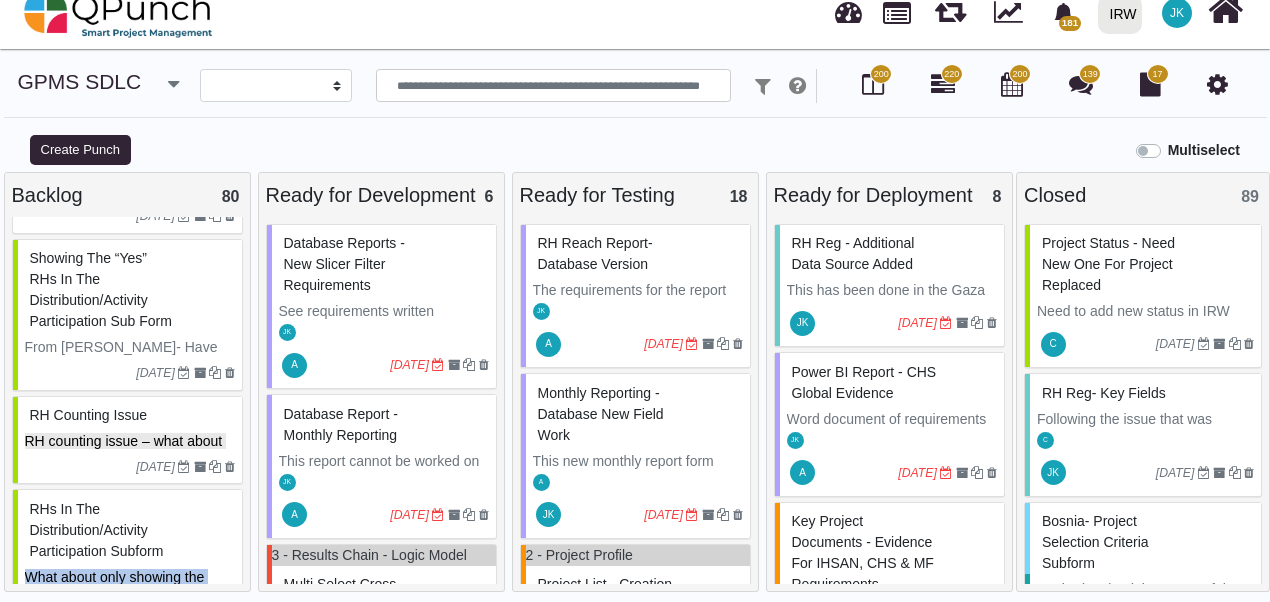 click at bounding box center [1217, 84] 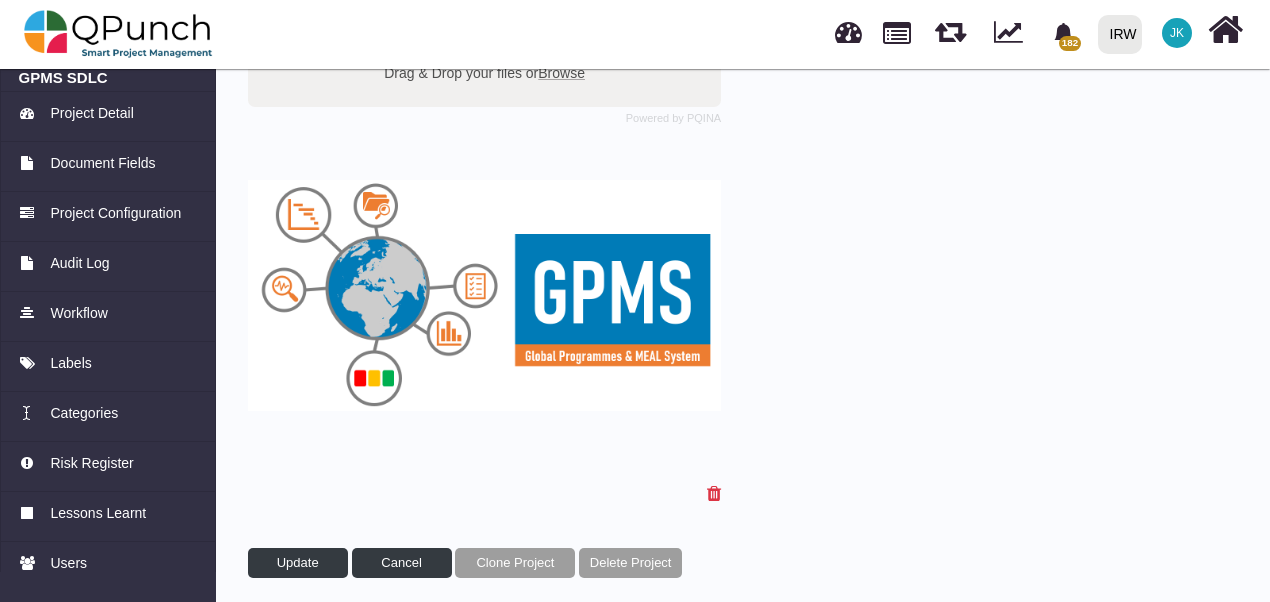 scroll, scrollTop: 0, scrollLeft: 0, axis: both 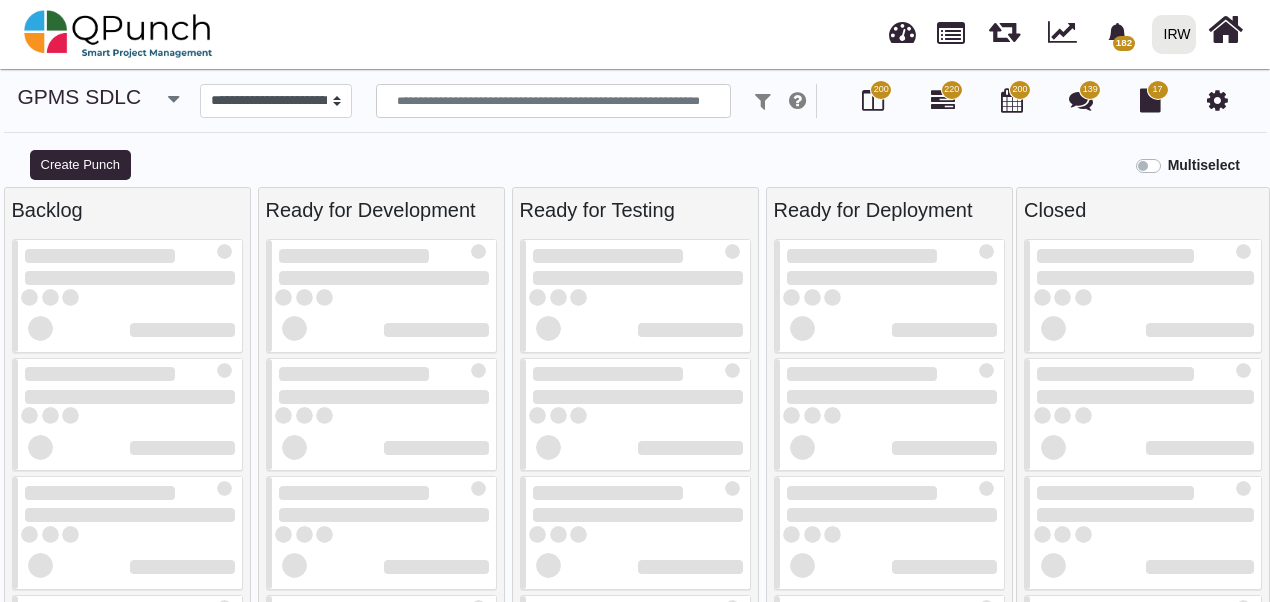 click on "**********" at bounding box center (635, 115) 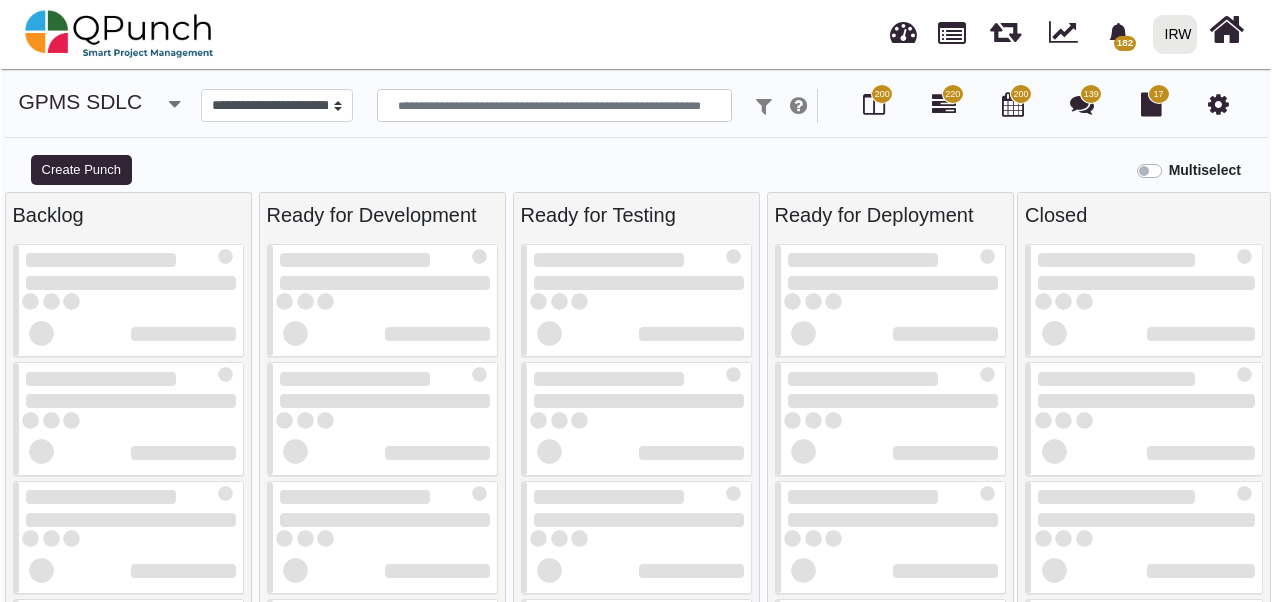 scroll, scrollTop: 20, scrollLeft: 0, axis: vertical 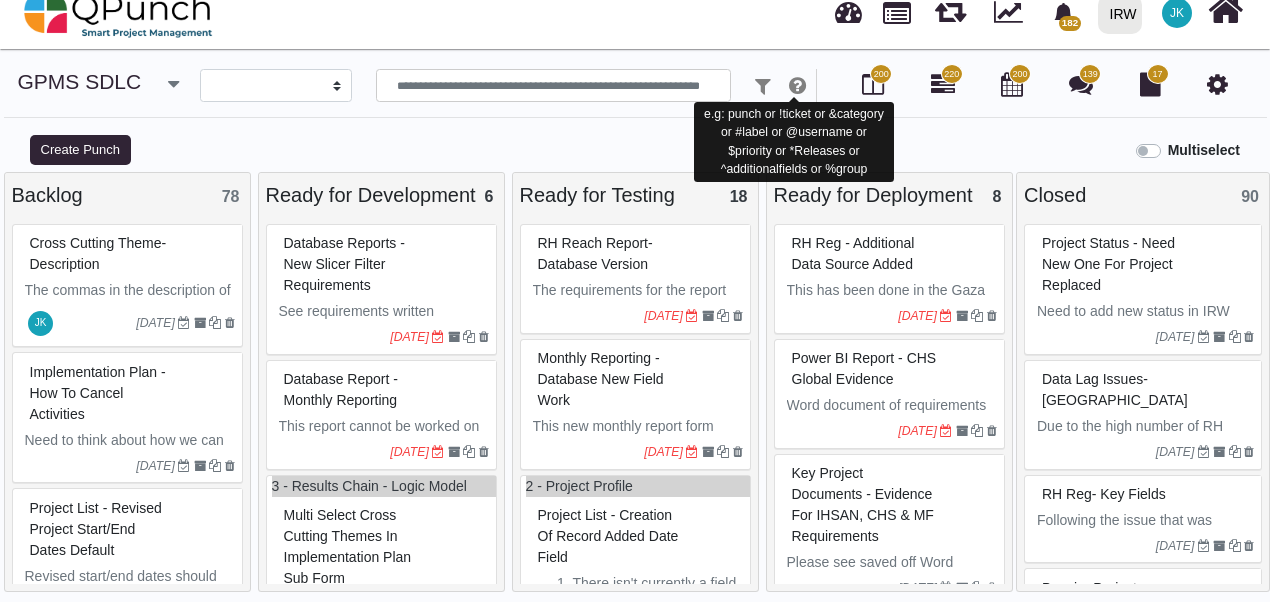 select 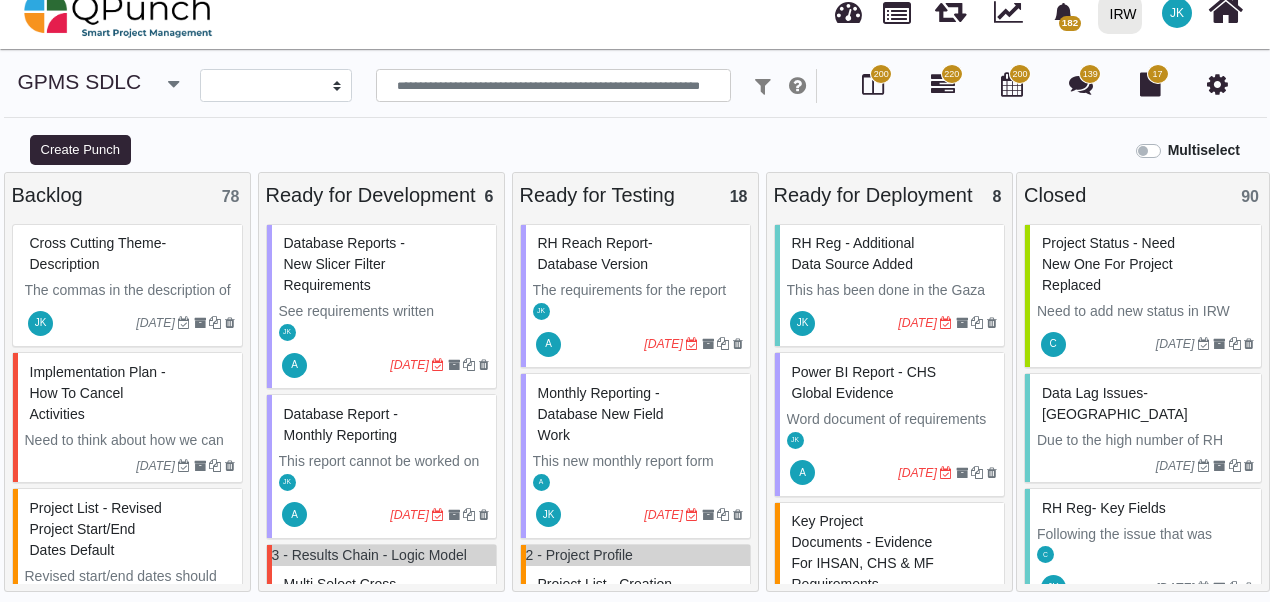 click at bounding box center [173, 84] 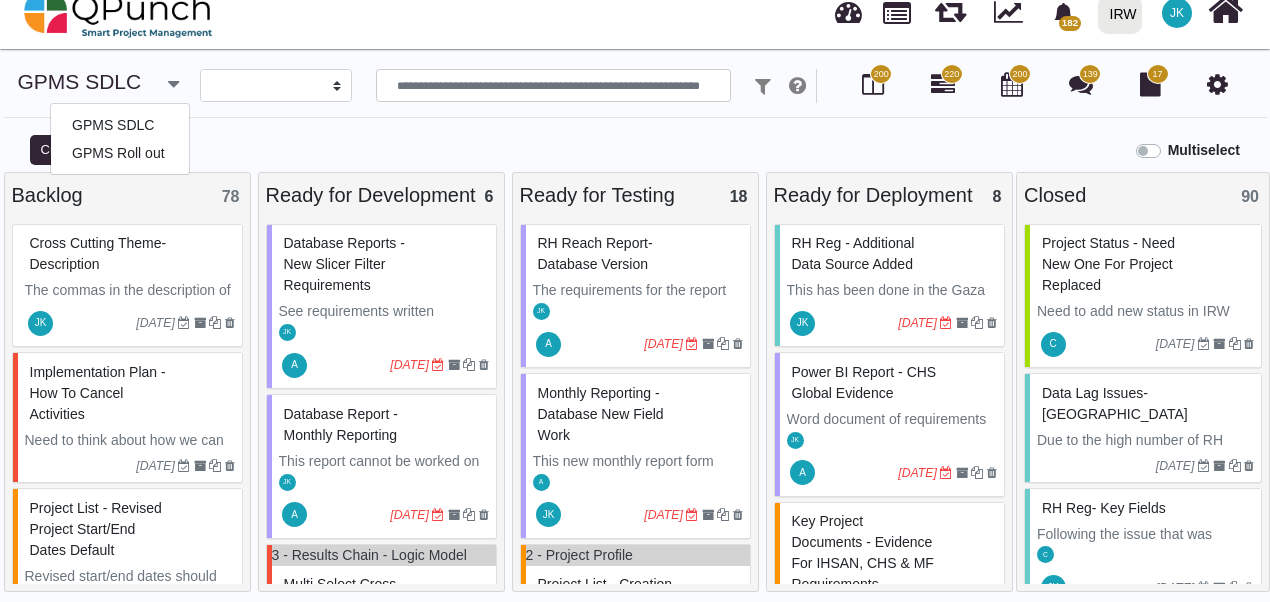 click on "Create Punch" at bounding box center (159, 148) 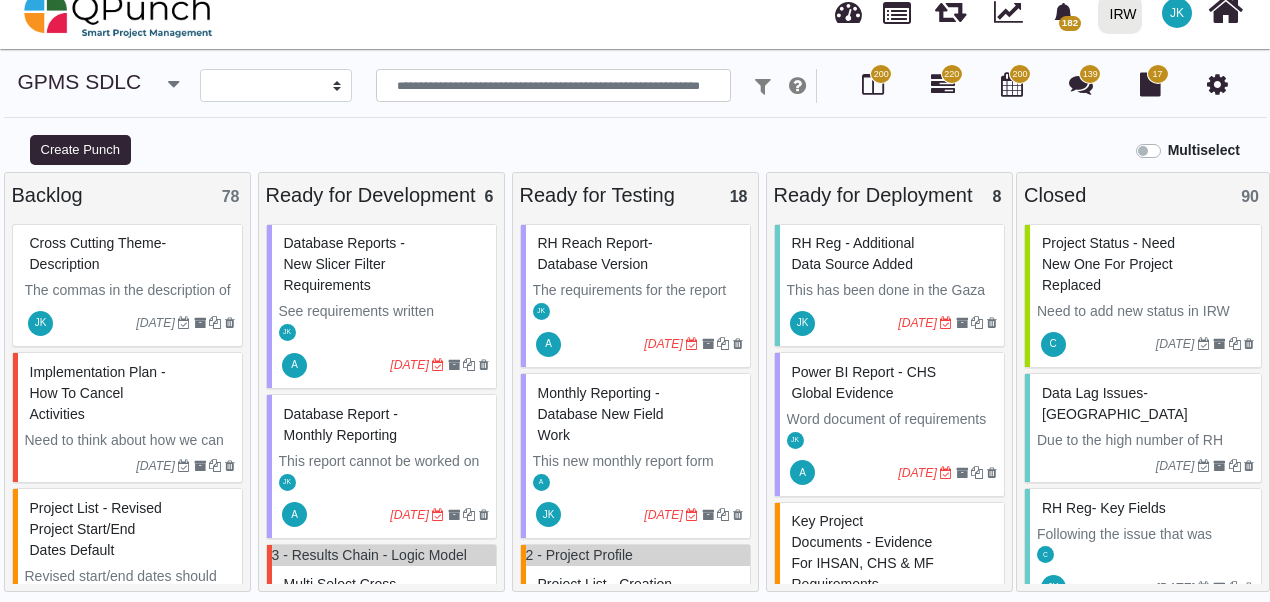 click on "Cross cutting theme- description" at bounding box center [130, 254] 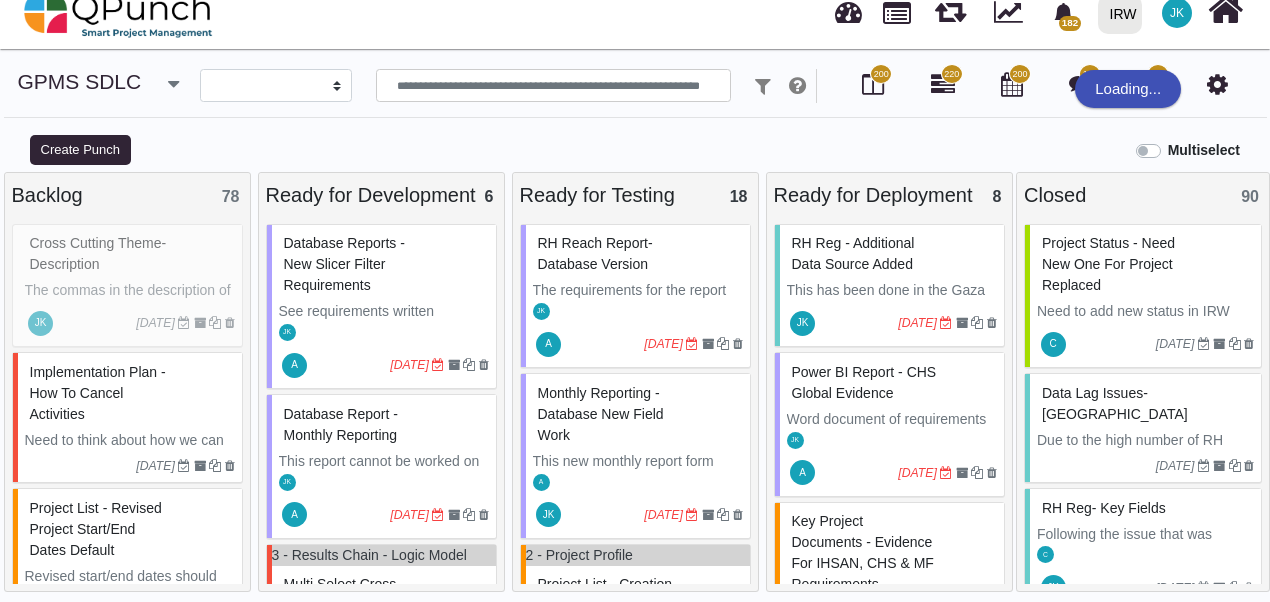 select on "**********" 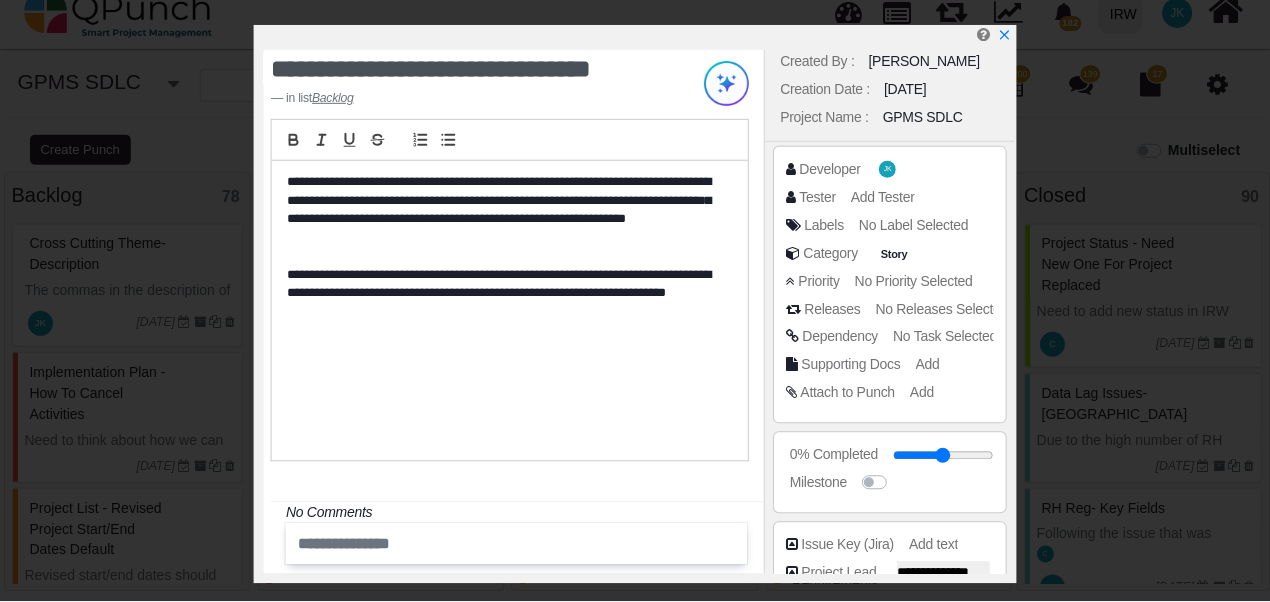 scroll, scrollTop: 42, scrollLeft: 0, axis: vertical 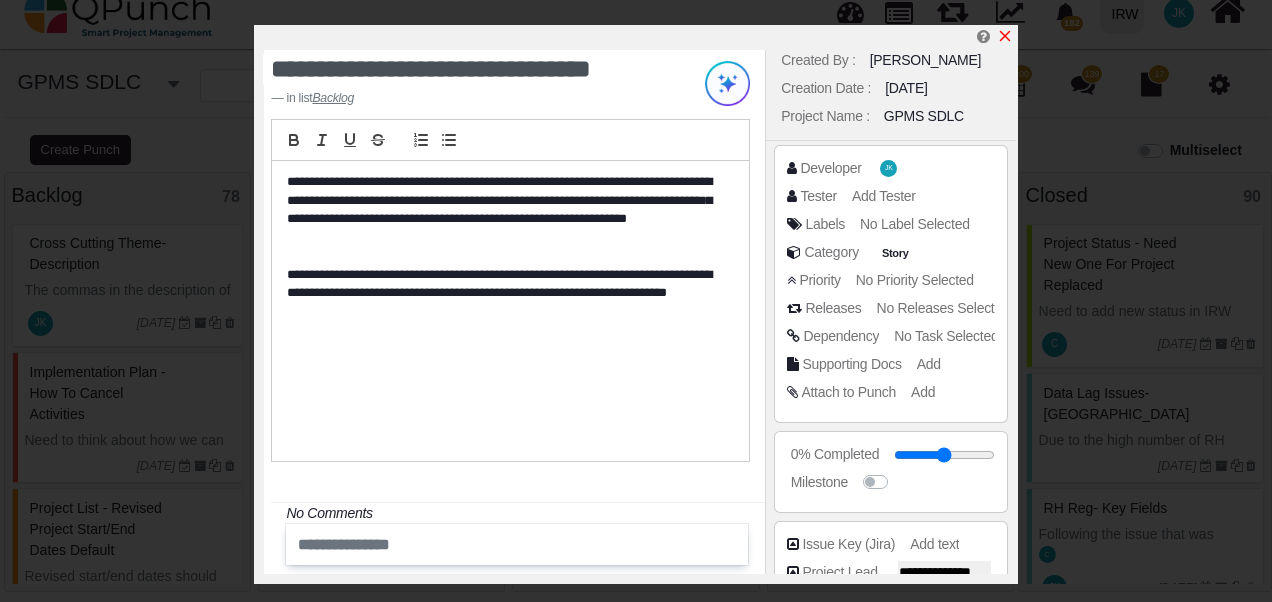 click 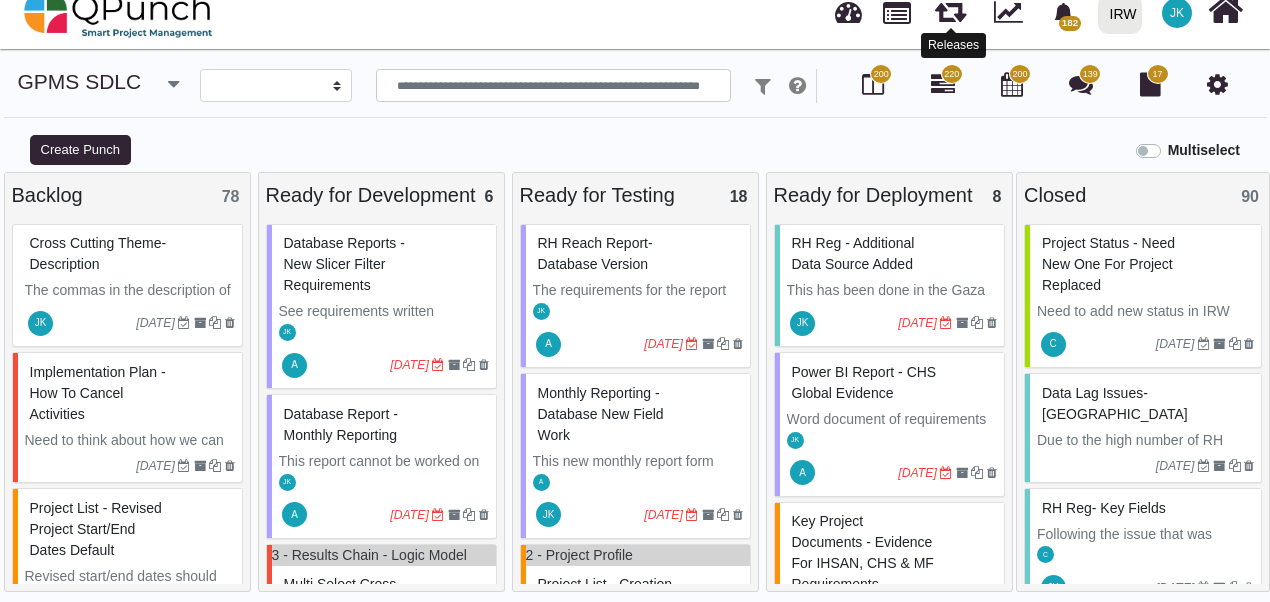 click at bounding box center (950, 8) 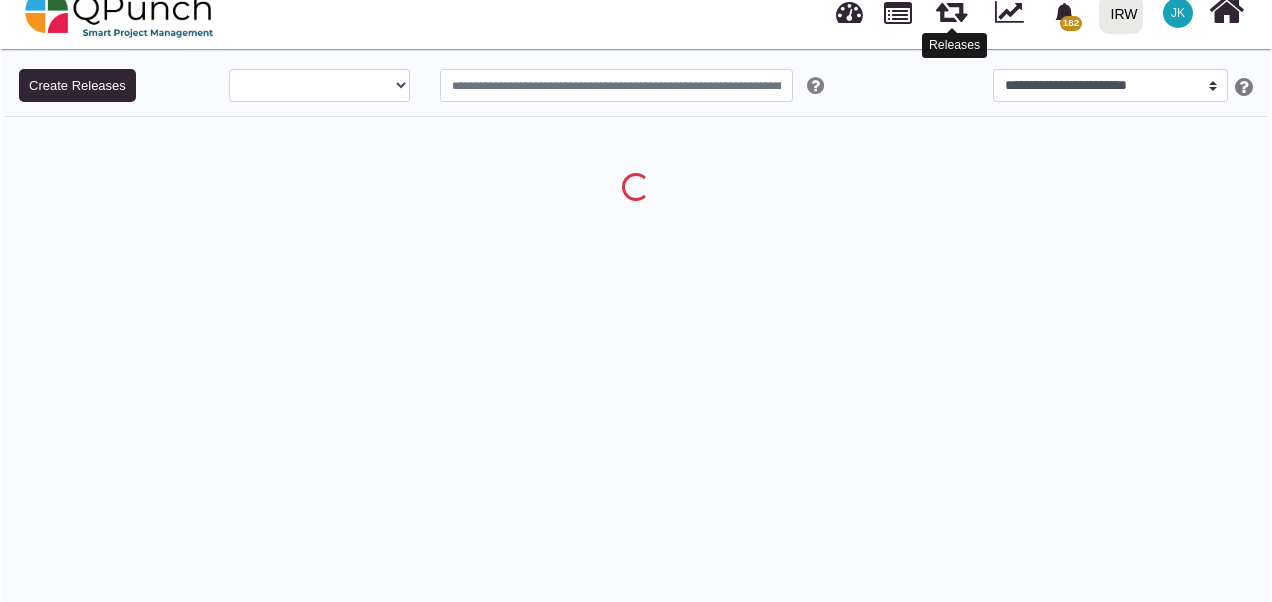 scroll, scrollTop: 0, scrollLeft: 0, axis: both 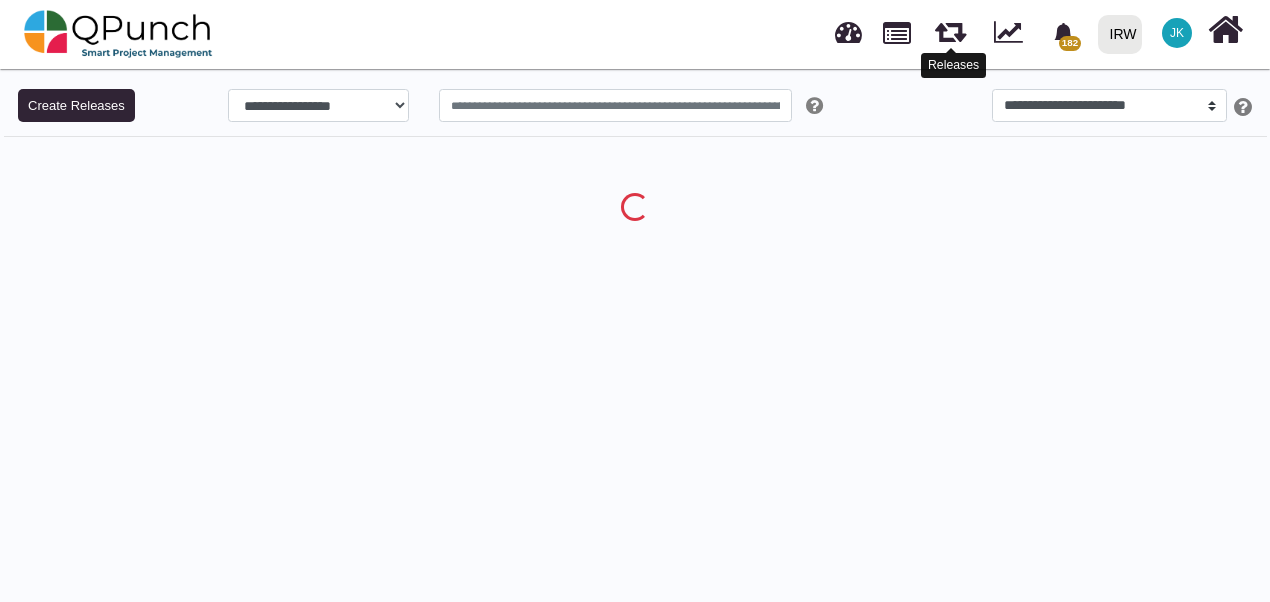 select 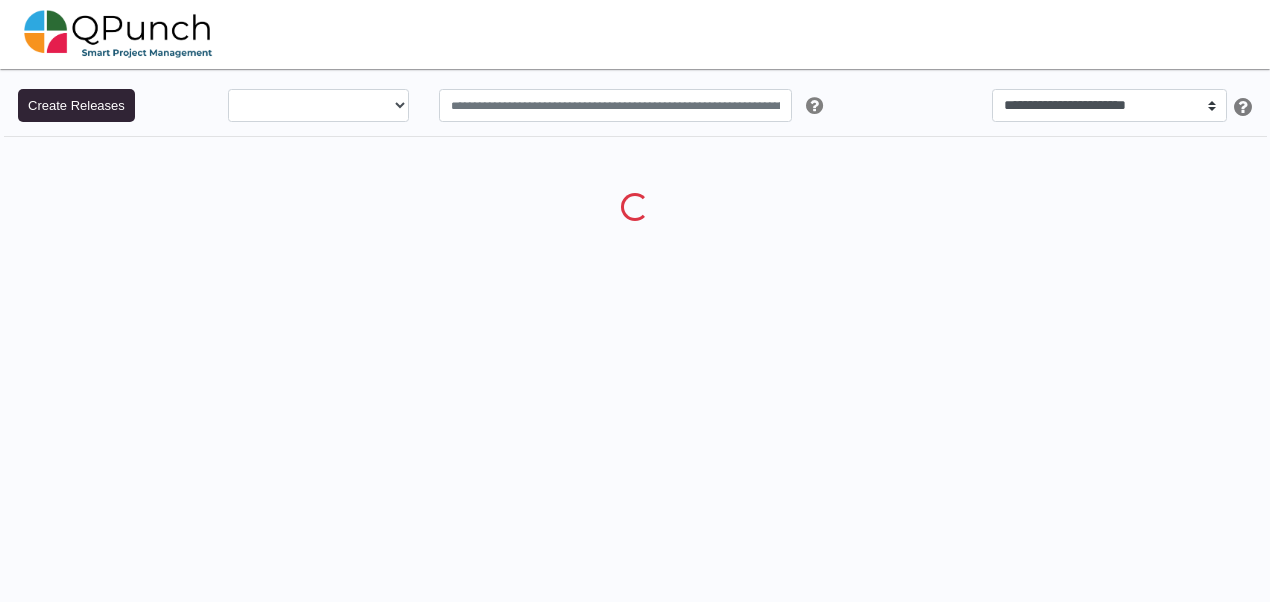scroll, scrollTop: 0, scrollLeft: 0, axis: both 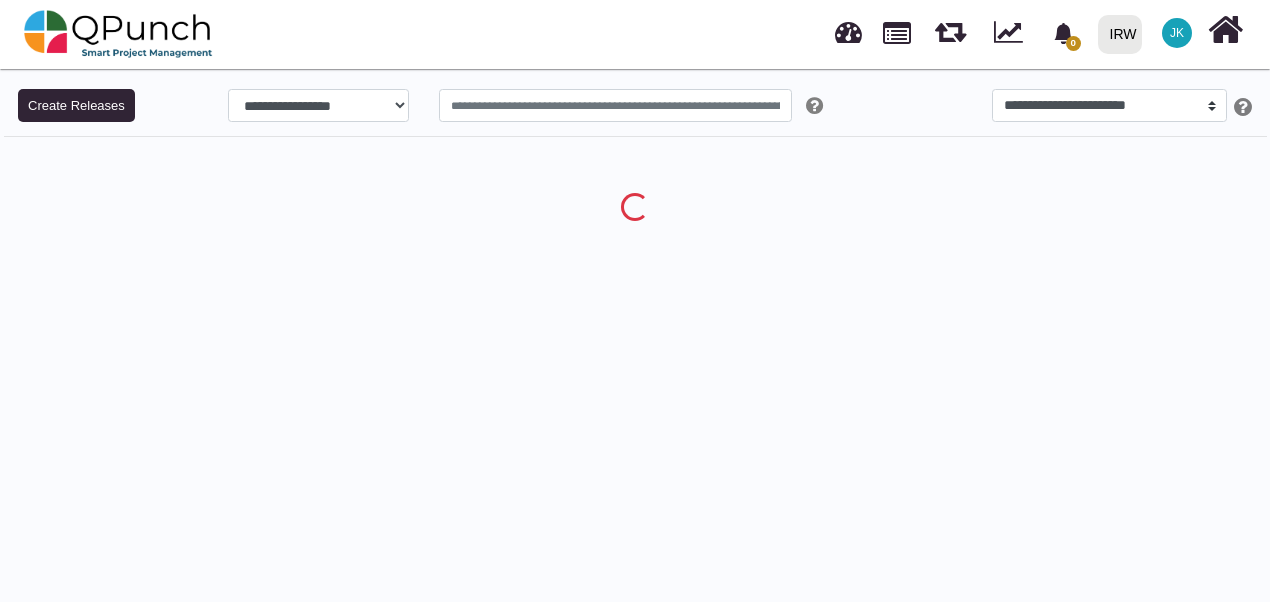 select 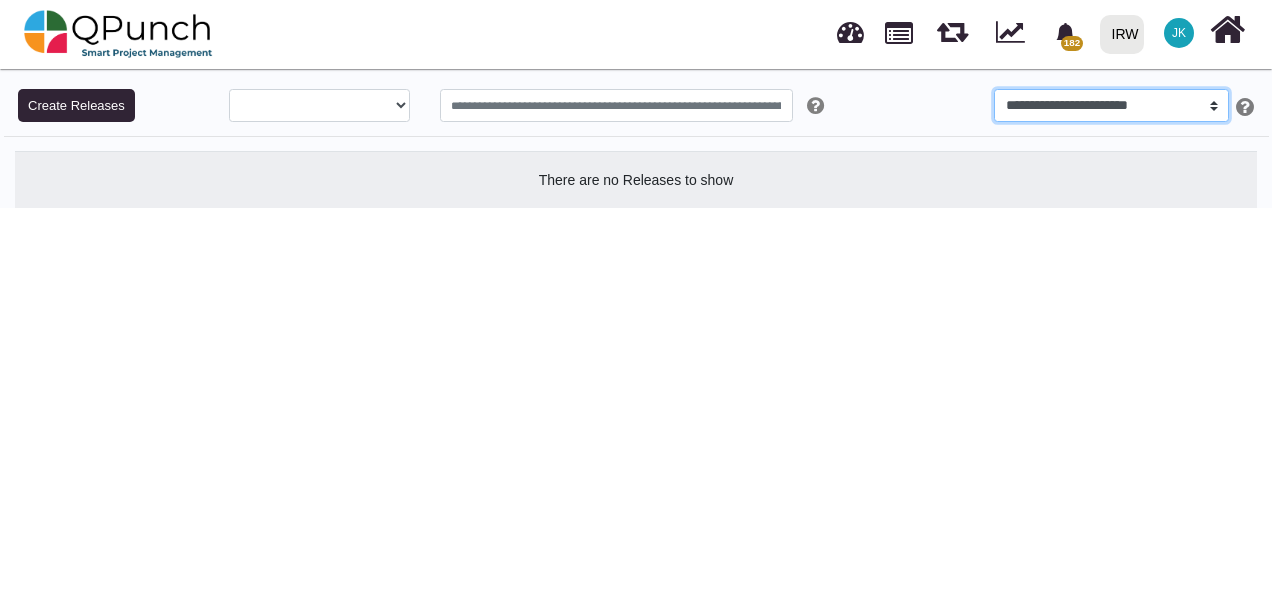 click on "**********" at bounding box center (1111, 106) 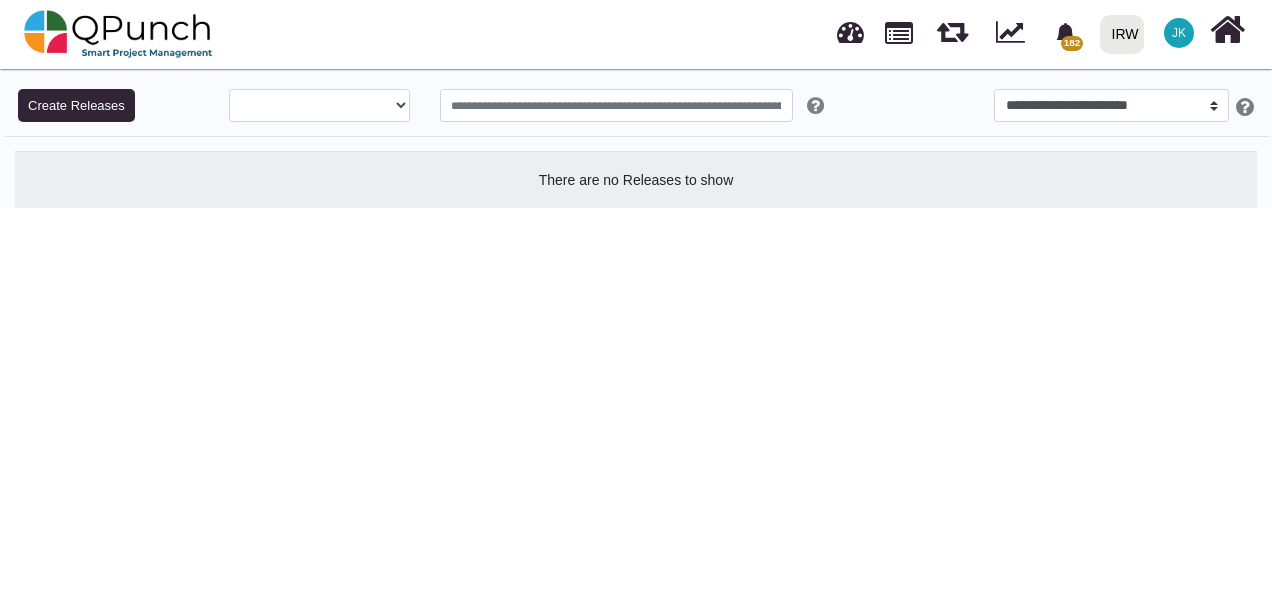 click on "**********" at bounding box center (636, 139) 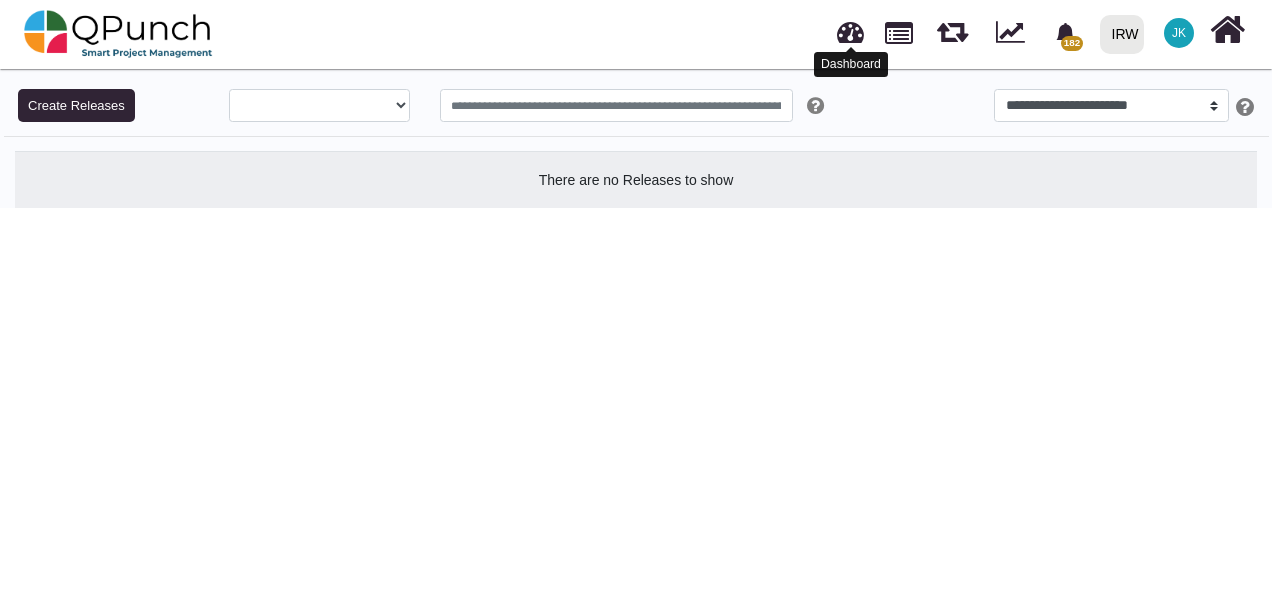 click at bounding box center (850, 29) 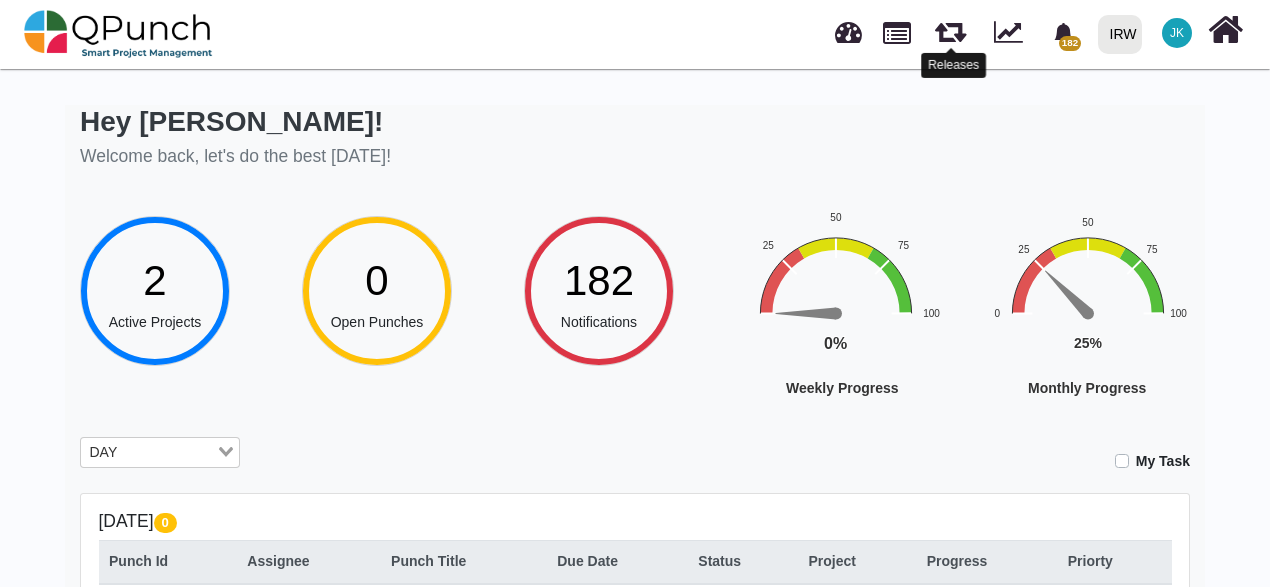 click at bounding box center (950, 28) 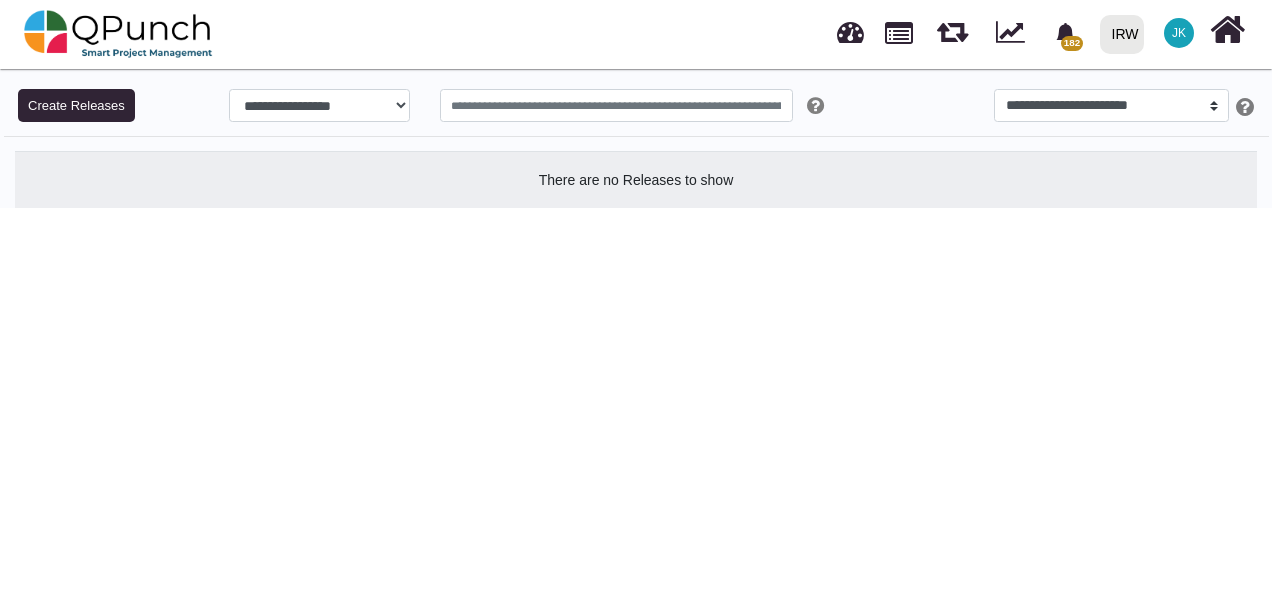 select 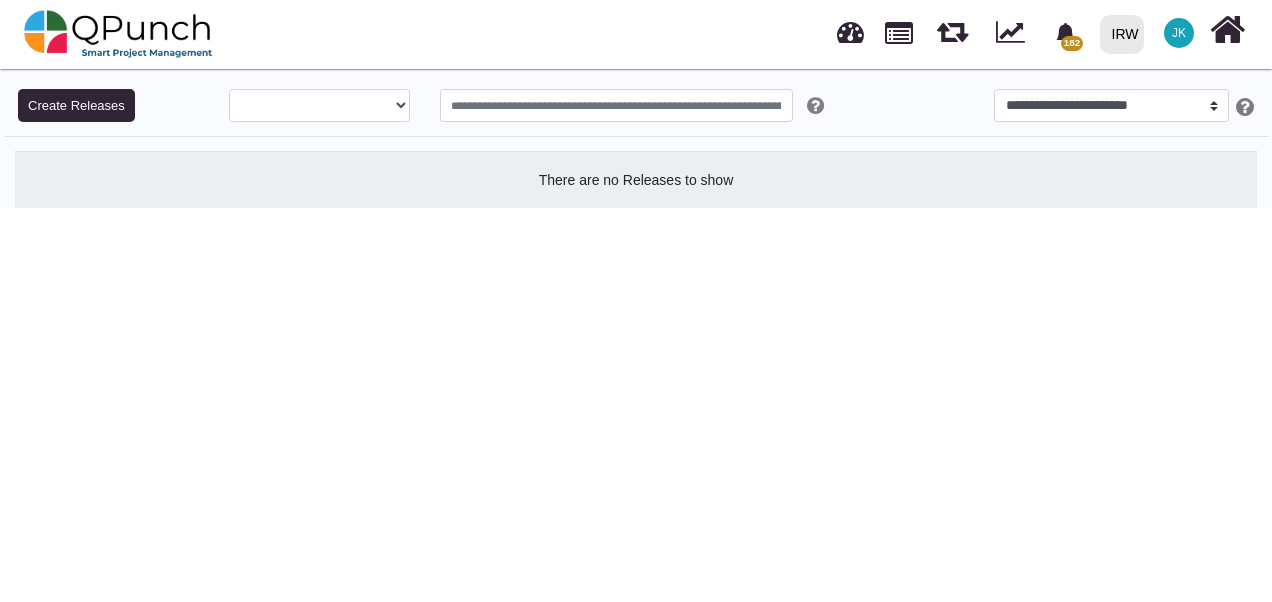 click on "There are no Releases to show" at bounding box center (636, 180) 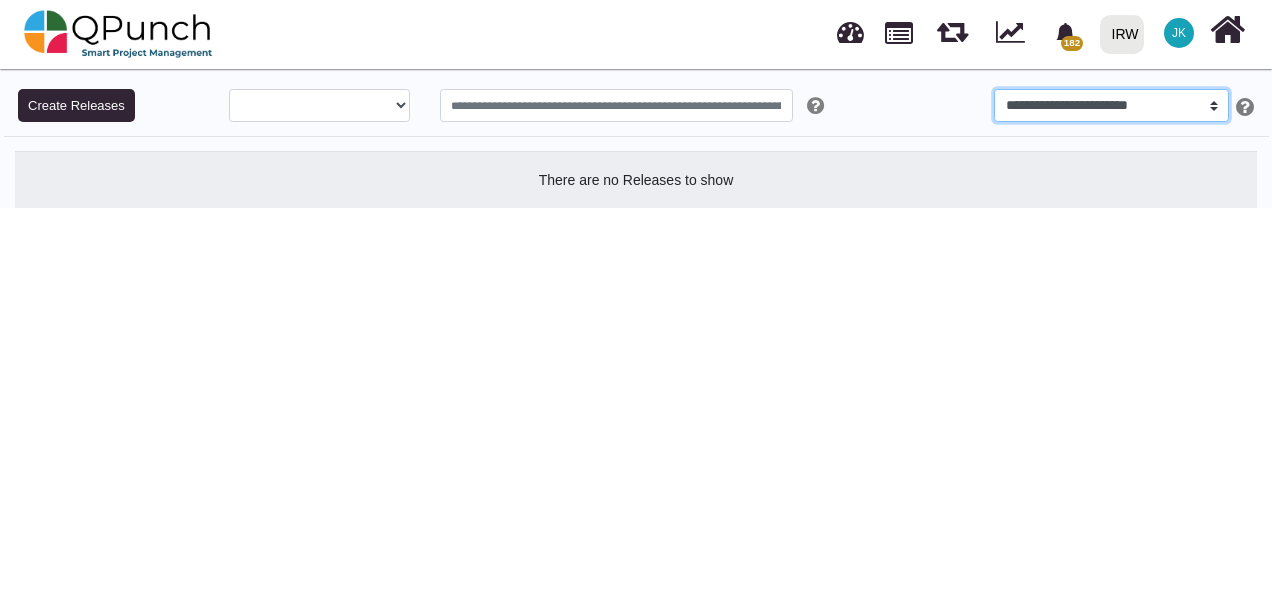 click on "**********" at bounding box center (1111, 106) 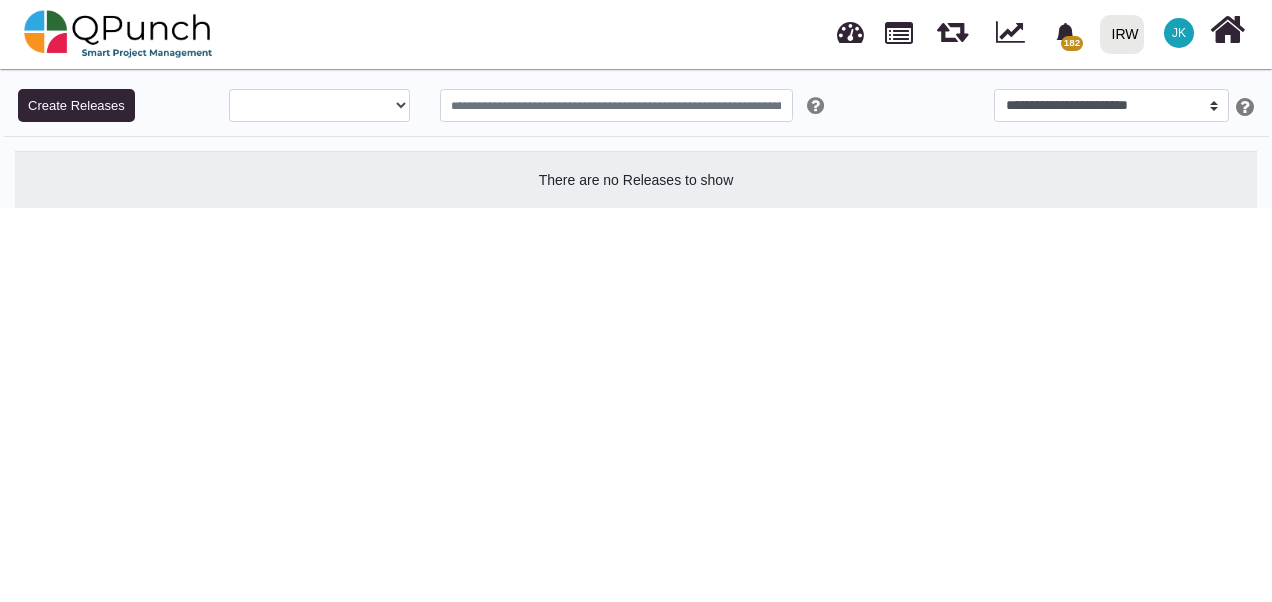 click on "182   Notifications
Clear        RH counting issue
Clairebt
22-07-2025
Power BI Report - Portfolio Analysis
Assem.kassim@irworldwide.org
21-07-2025
Power BI Report - Portfolio Analysis
Assem.kassim@irworldwide.org
21-07-2025
Power BI Report - Rightsholders Reached Over
Assem.kassim@irworldwide.org
21-07-2025
Power BI Report - Global Results Framework Re
Assem.kassim@irworldwide.org" at bounding box center [636, 111] 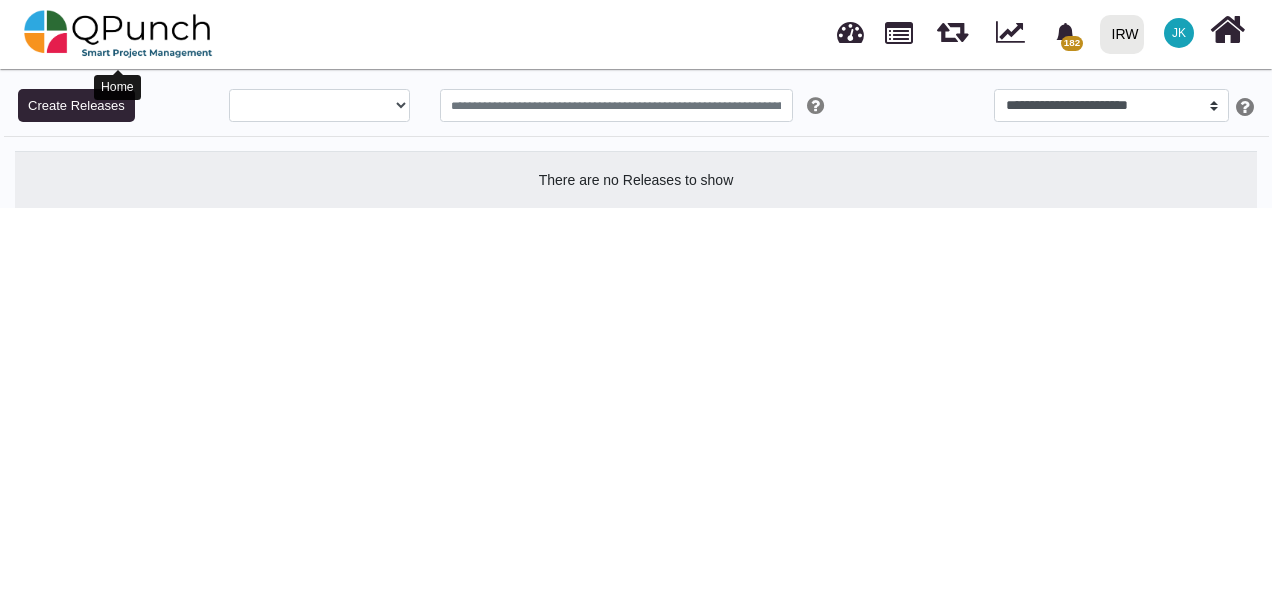 click at bounding box center (118, 34) 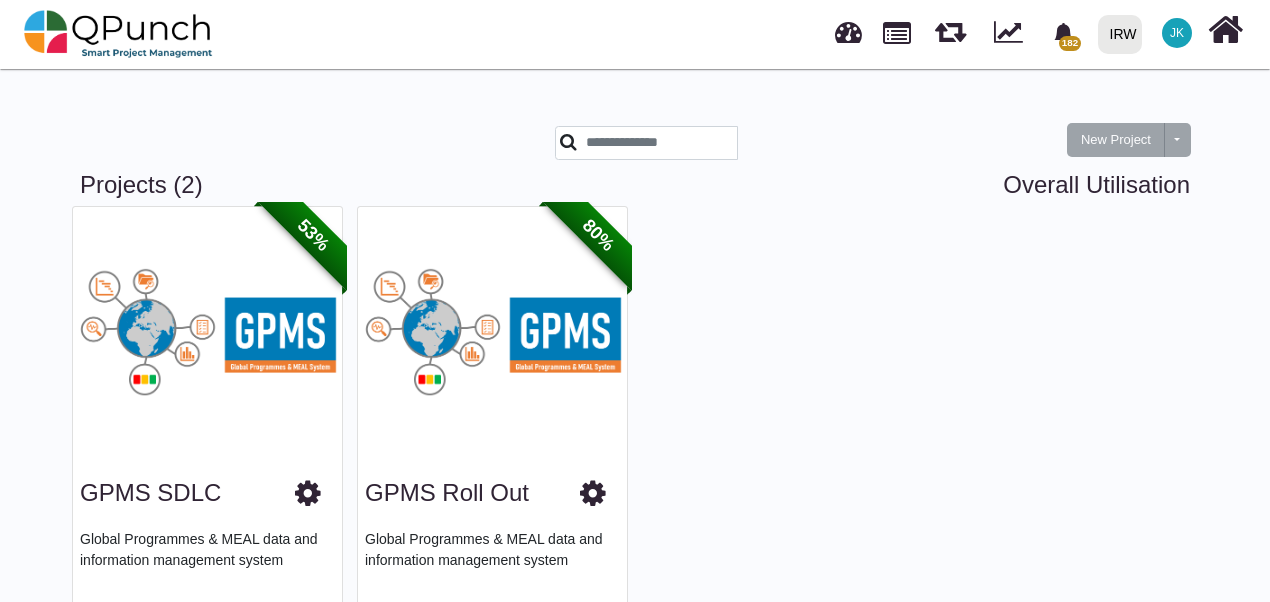scroll, scrollTop: 110, scrollLeft: 0, axis: vertical 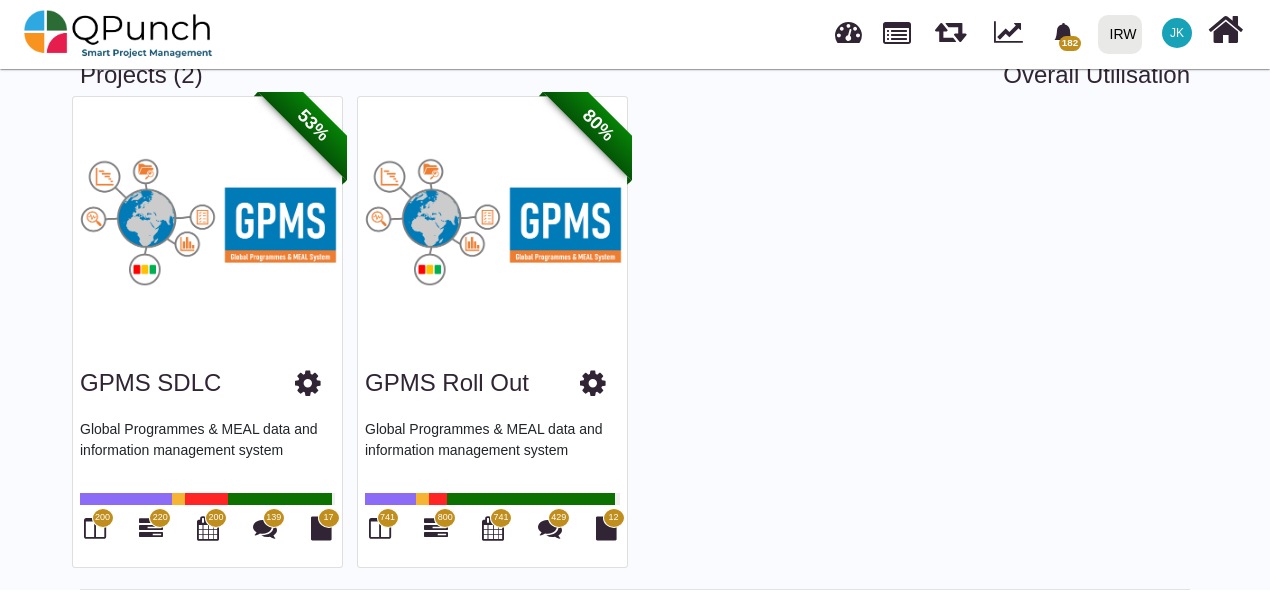 click on "200" at bounding box center (102, 518) 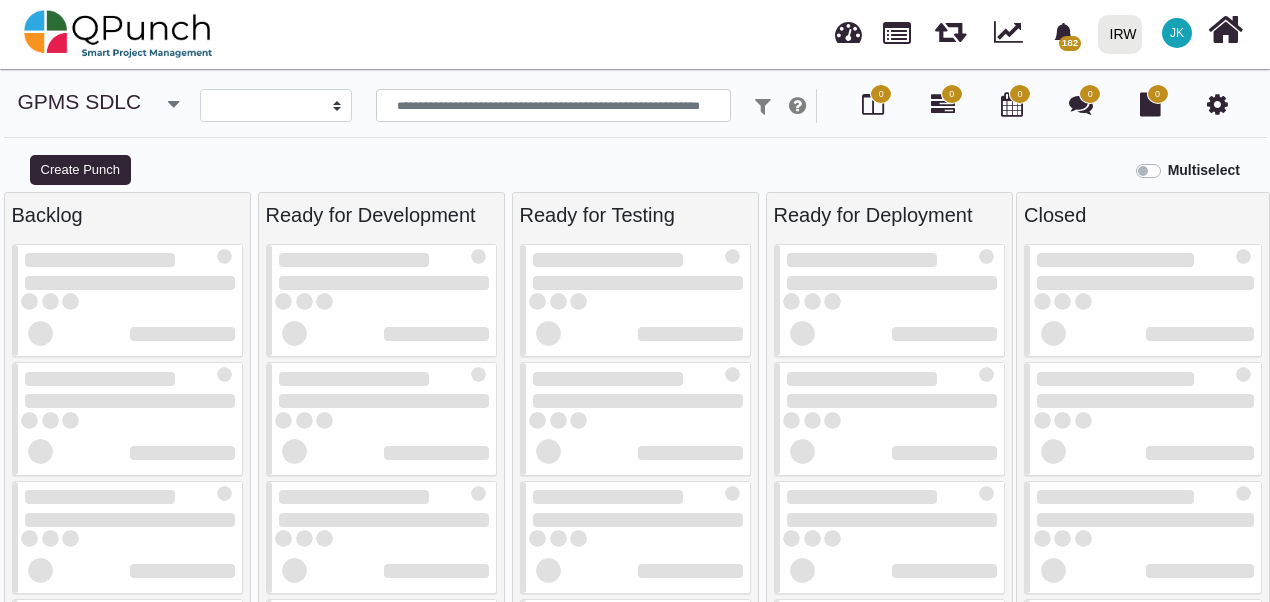 click on "Multiselect" at bounding box center [794, 168] 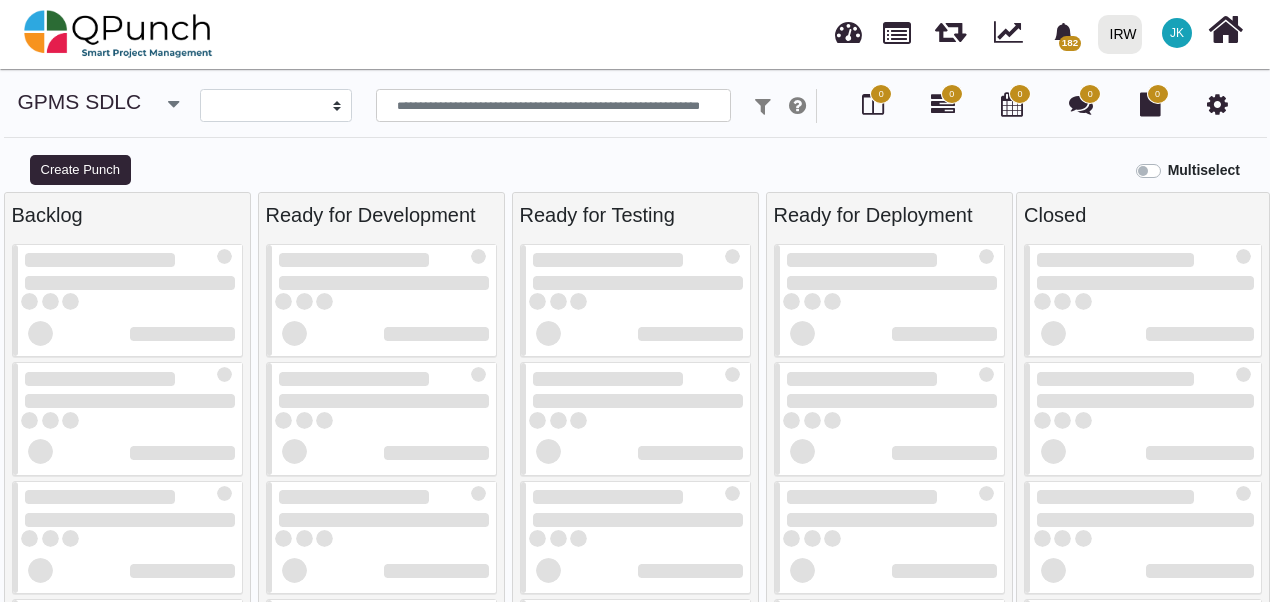 scroll, scrollTop: 20, scrollLeft: 0, axis: vertical 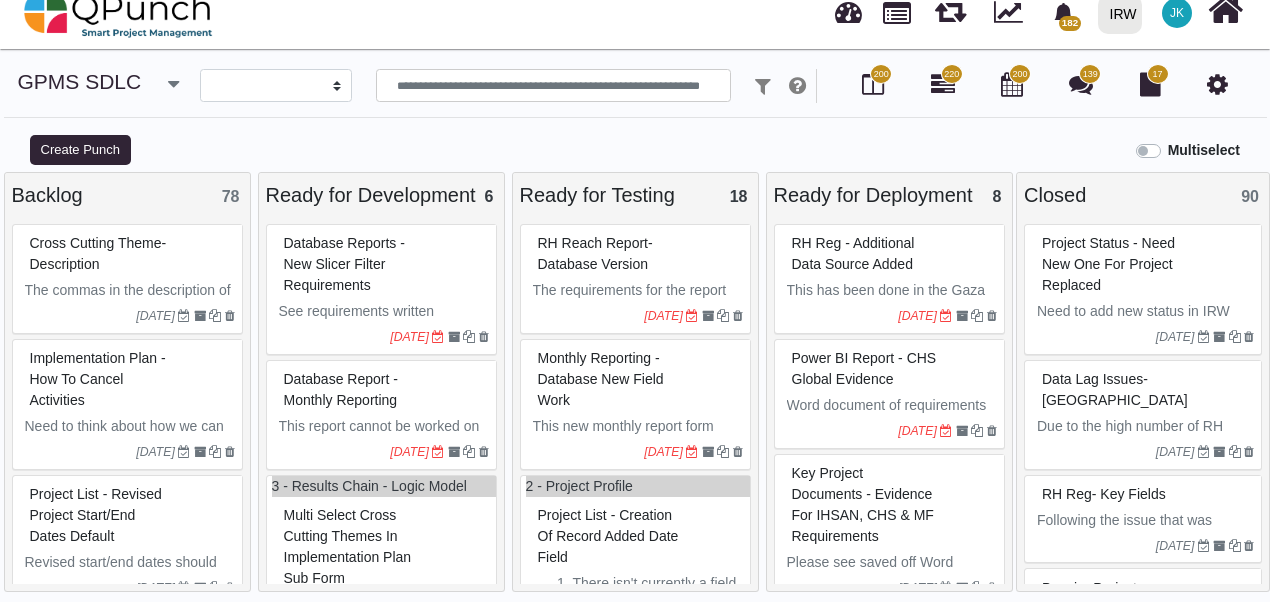 select 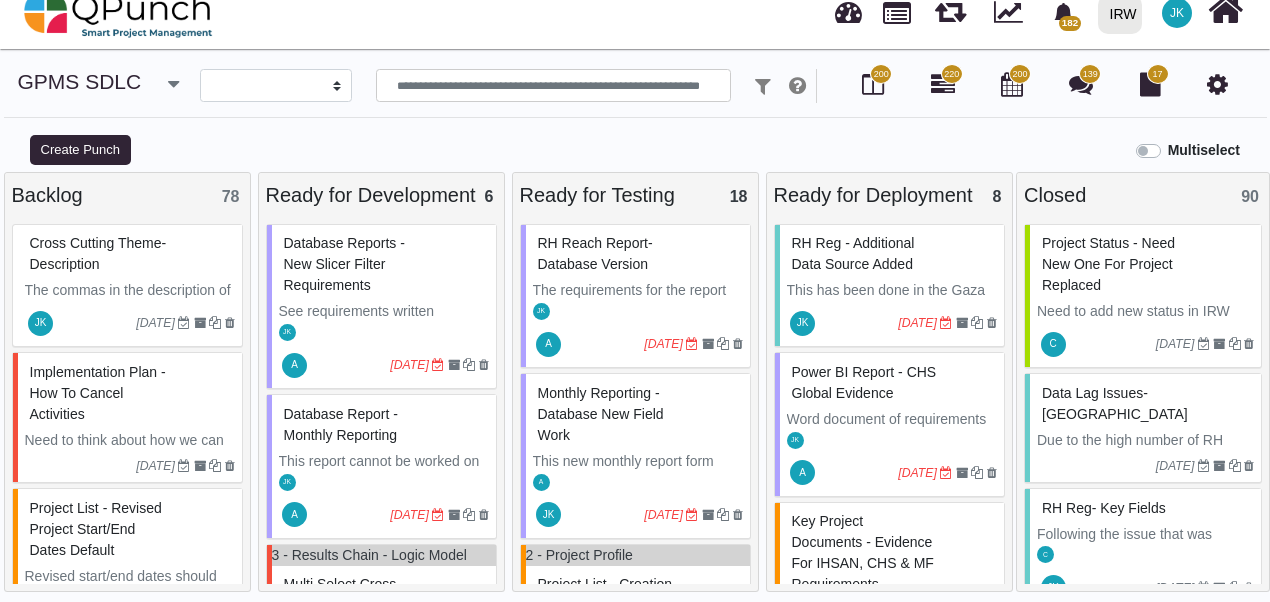 scroll, scrollTop: 0, scrollLeft: 0, axis: both 